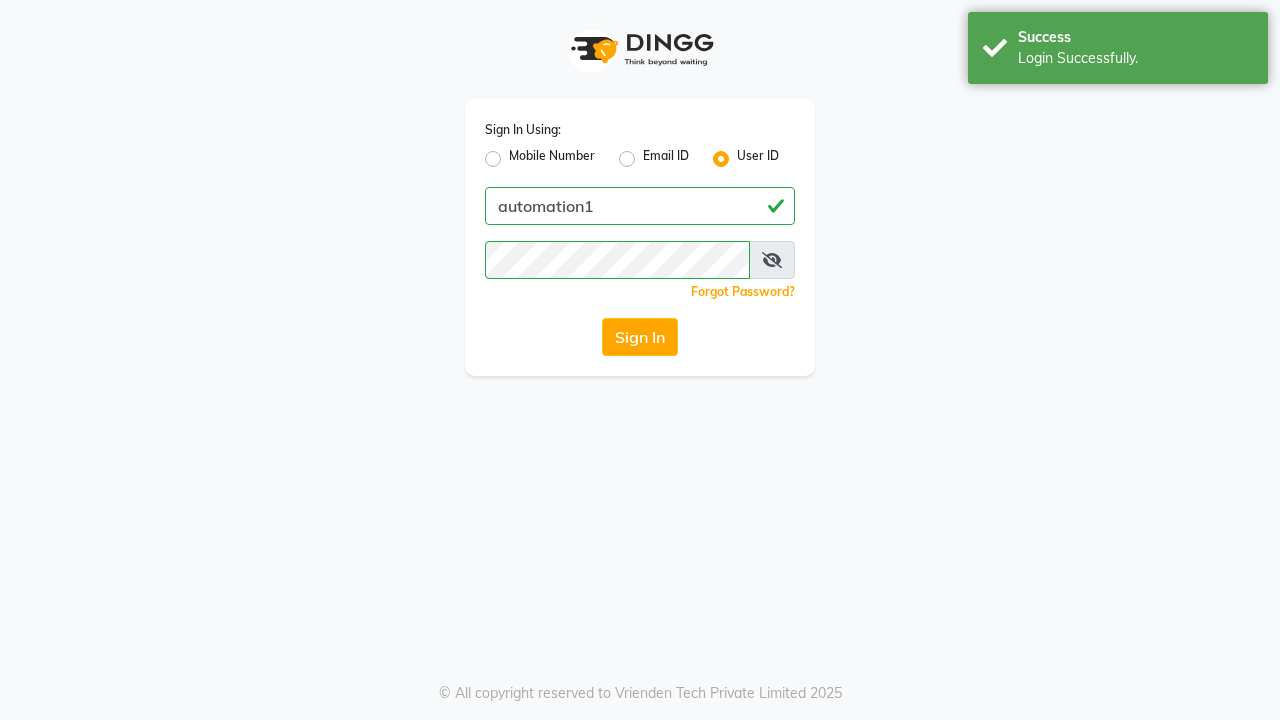 scroll, scrollTop: 0, scrollLeft: 0, axis: both 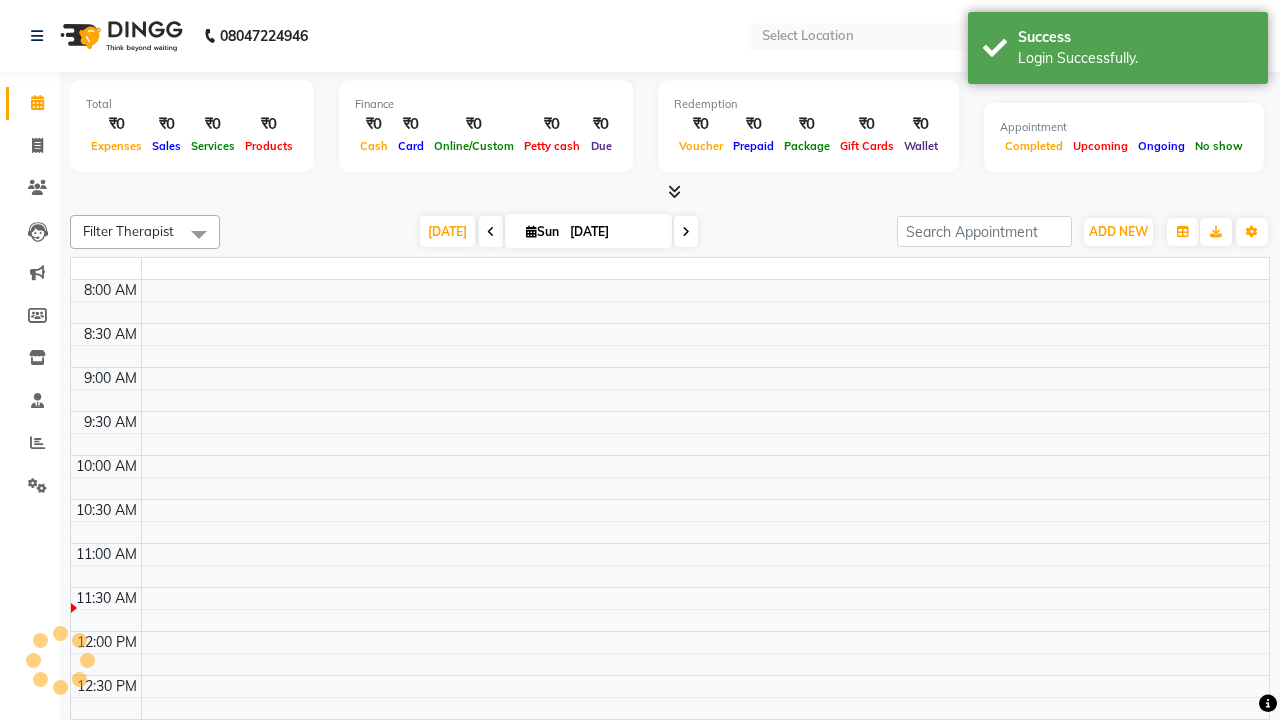 select on "en" 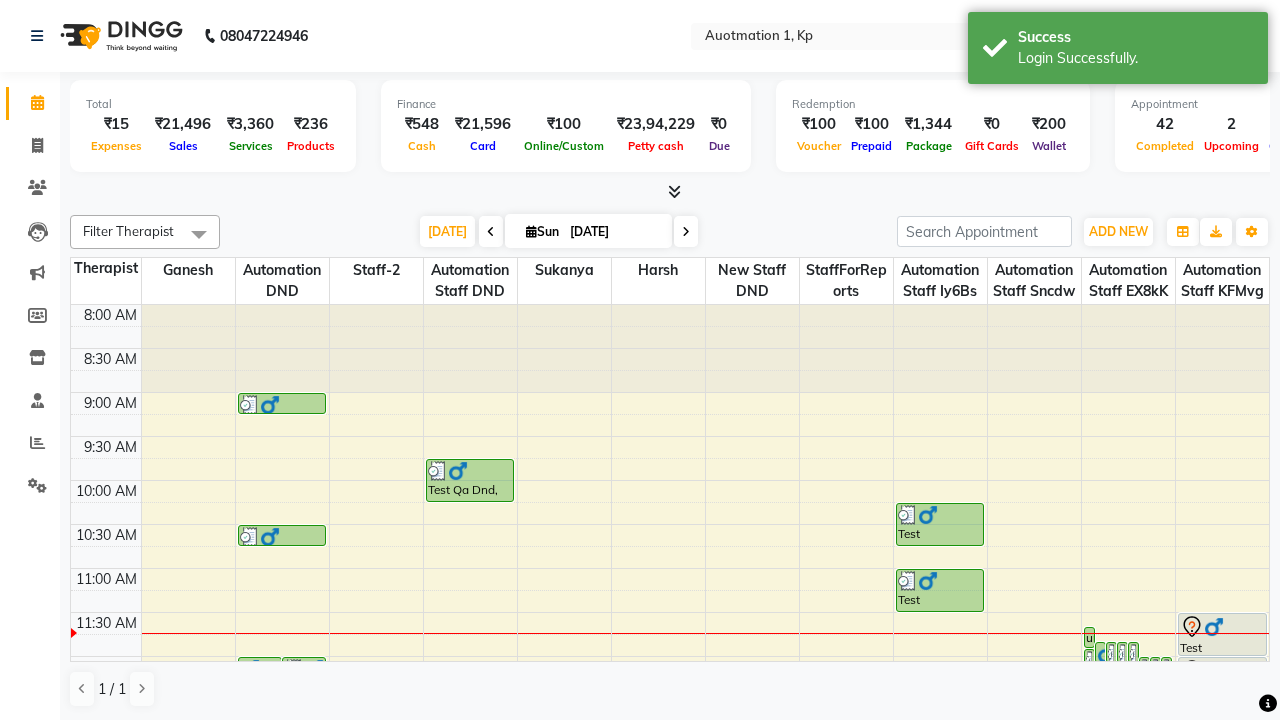 scroll, scrollTop: 0, scrollLeft: 0, axis: both 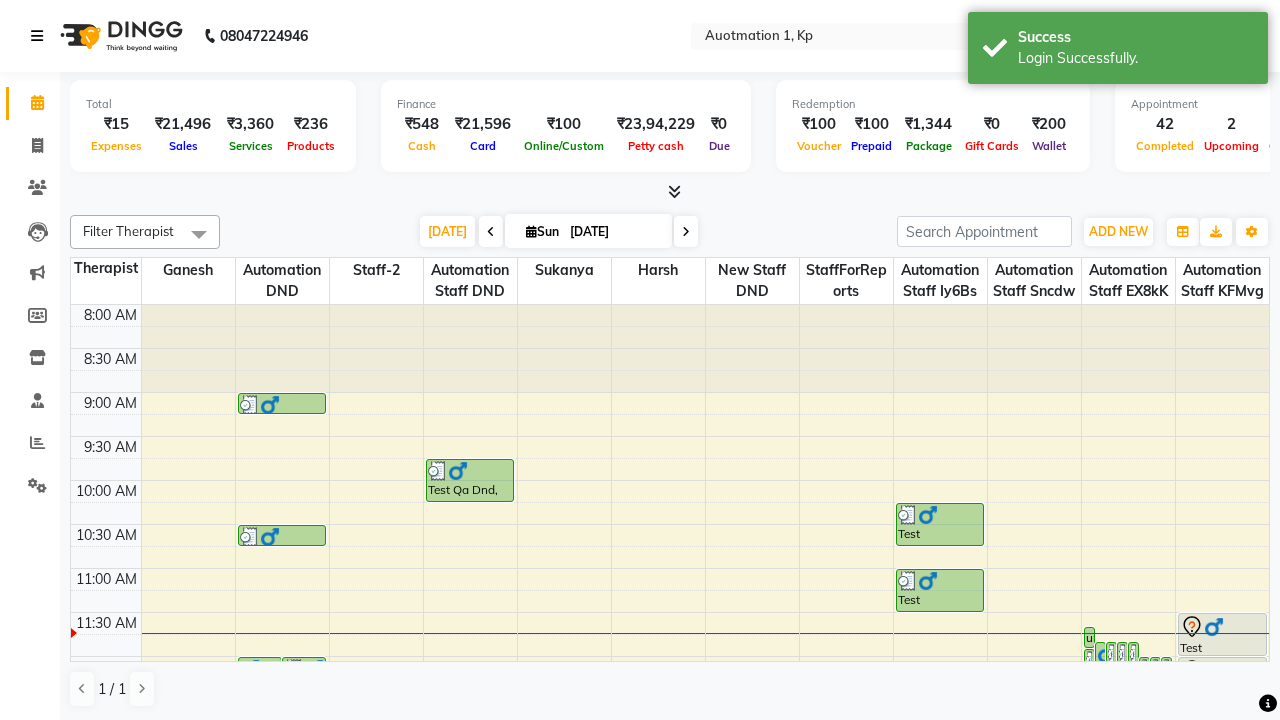 click at bounding box center (37, 36) 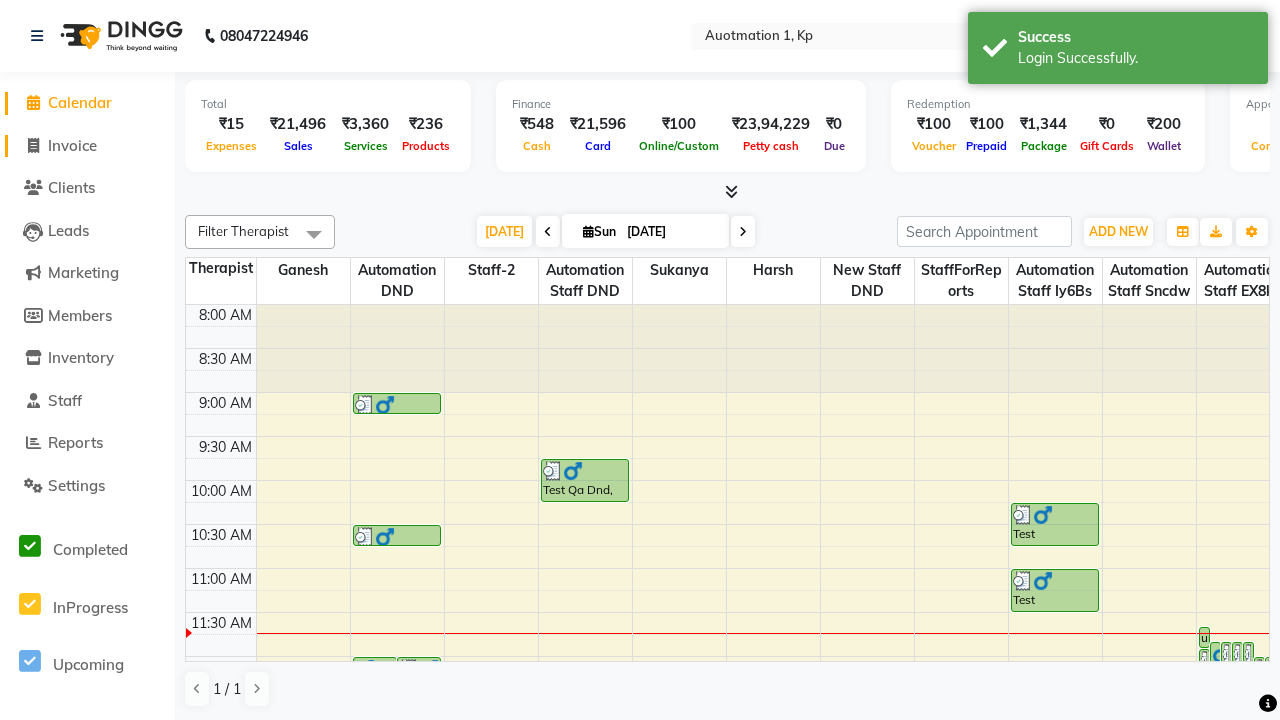 click on "Invoice" 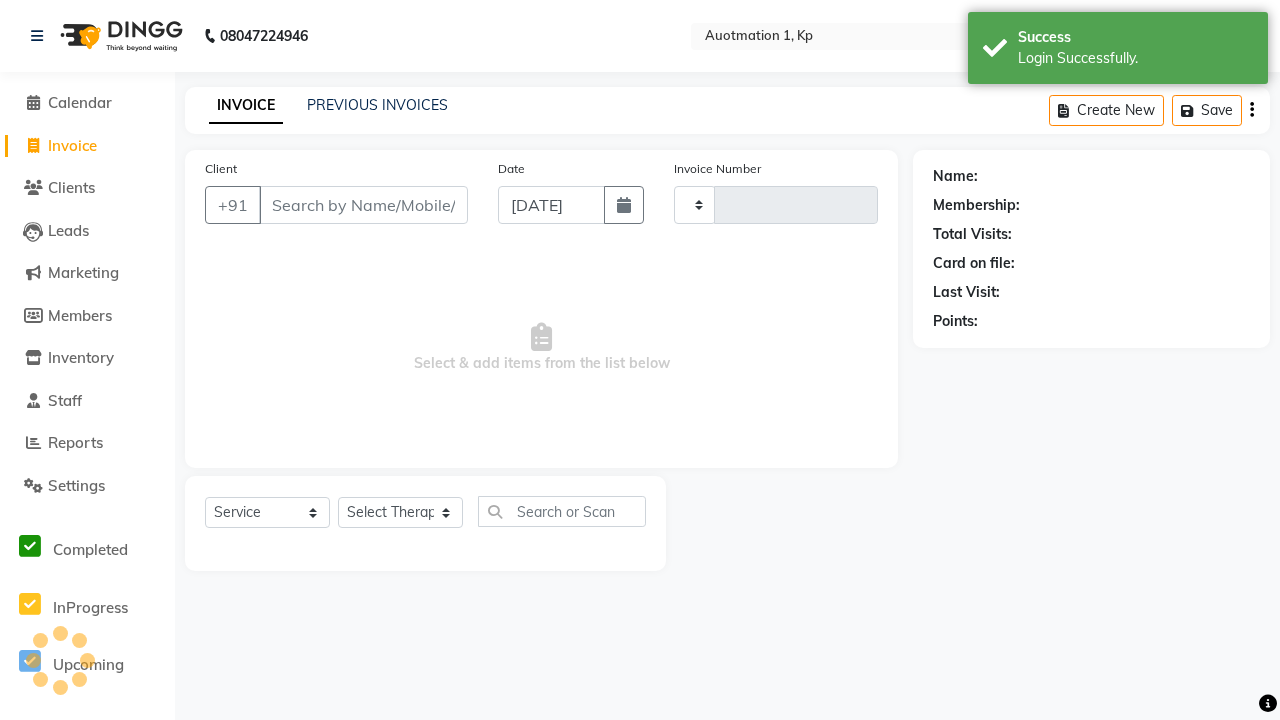 type on "2634" 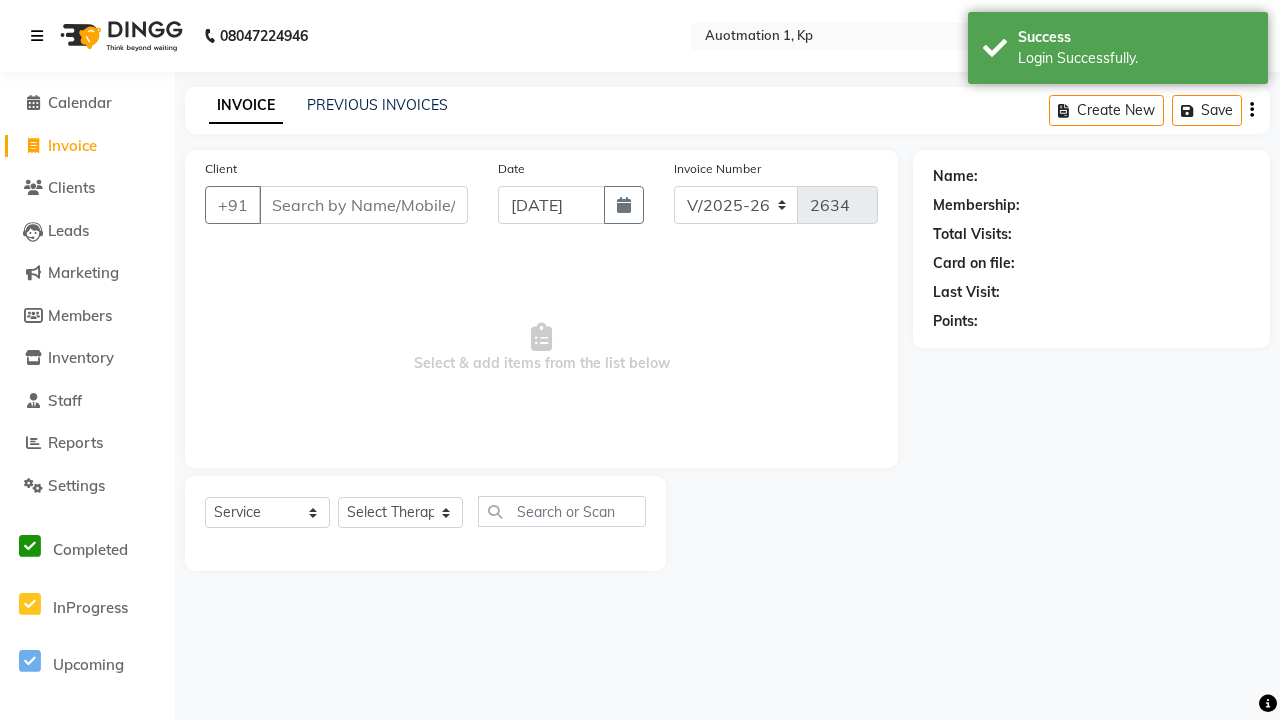 click at bounding box center (37, 36) 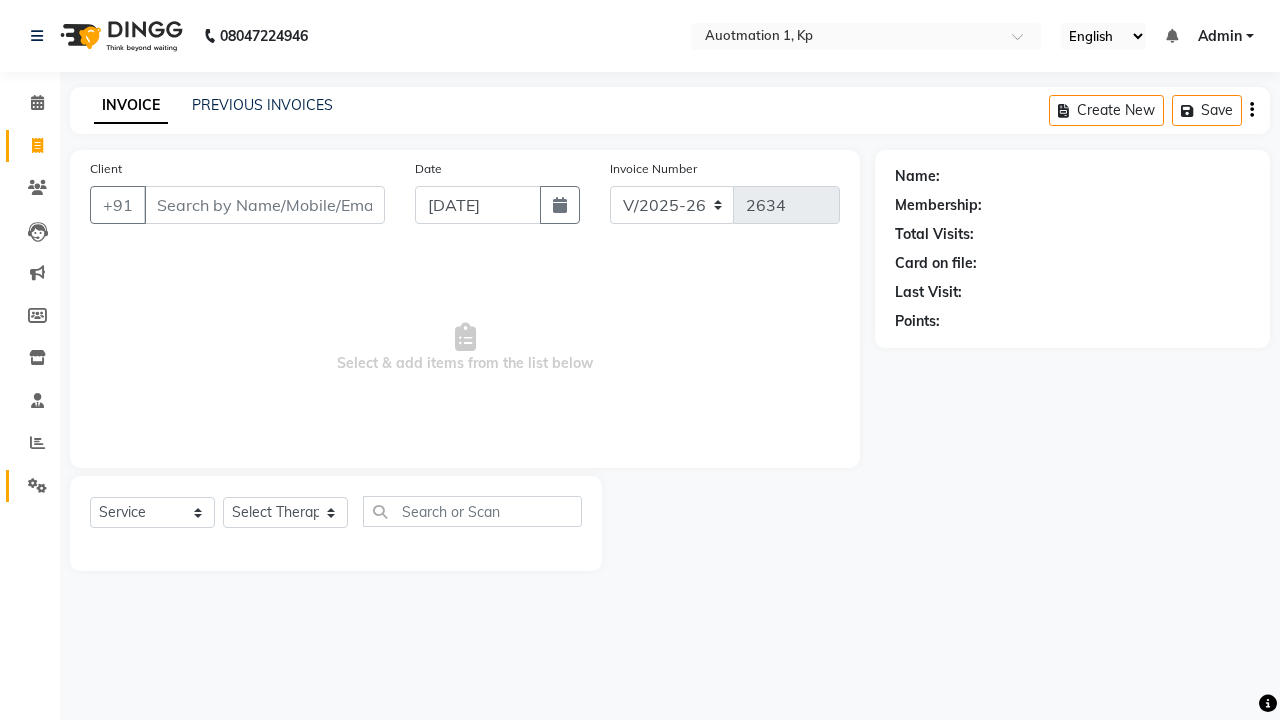 click 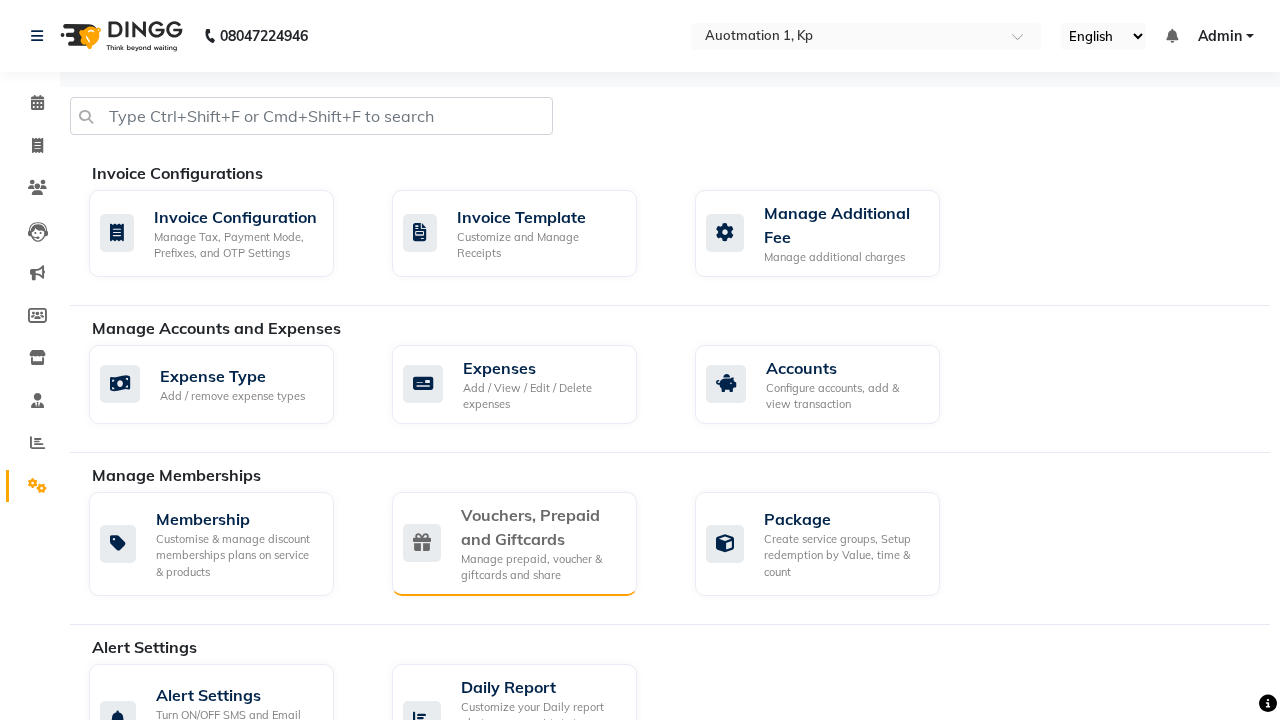 click on "Vouchers, Prepaid and Giftcards" 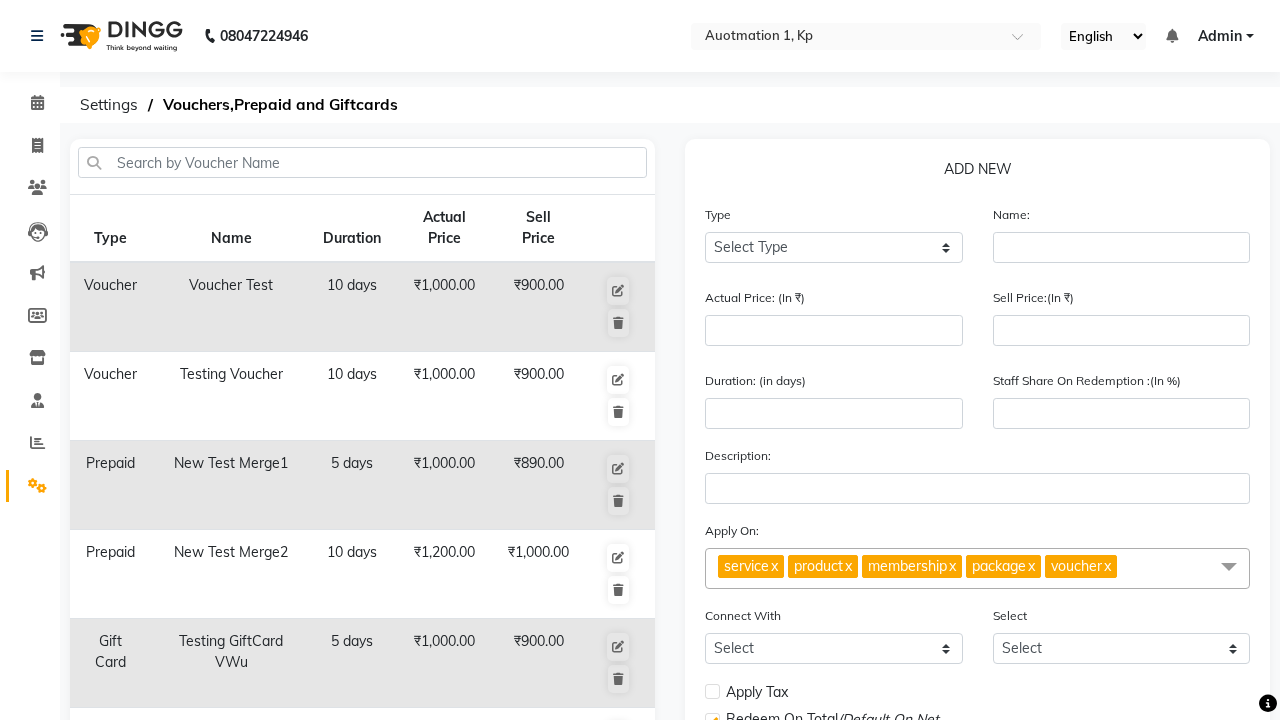 select on "V" 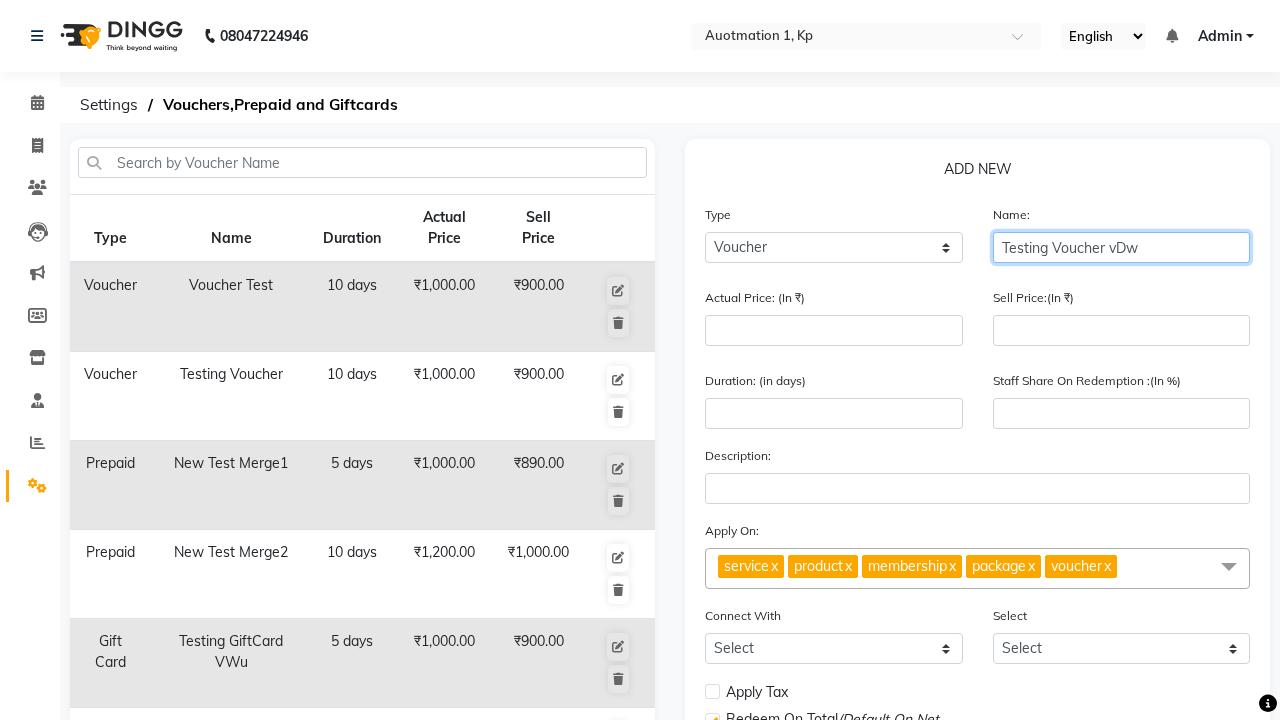 type on "Testing Voucher vDw" 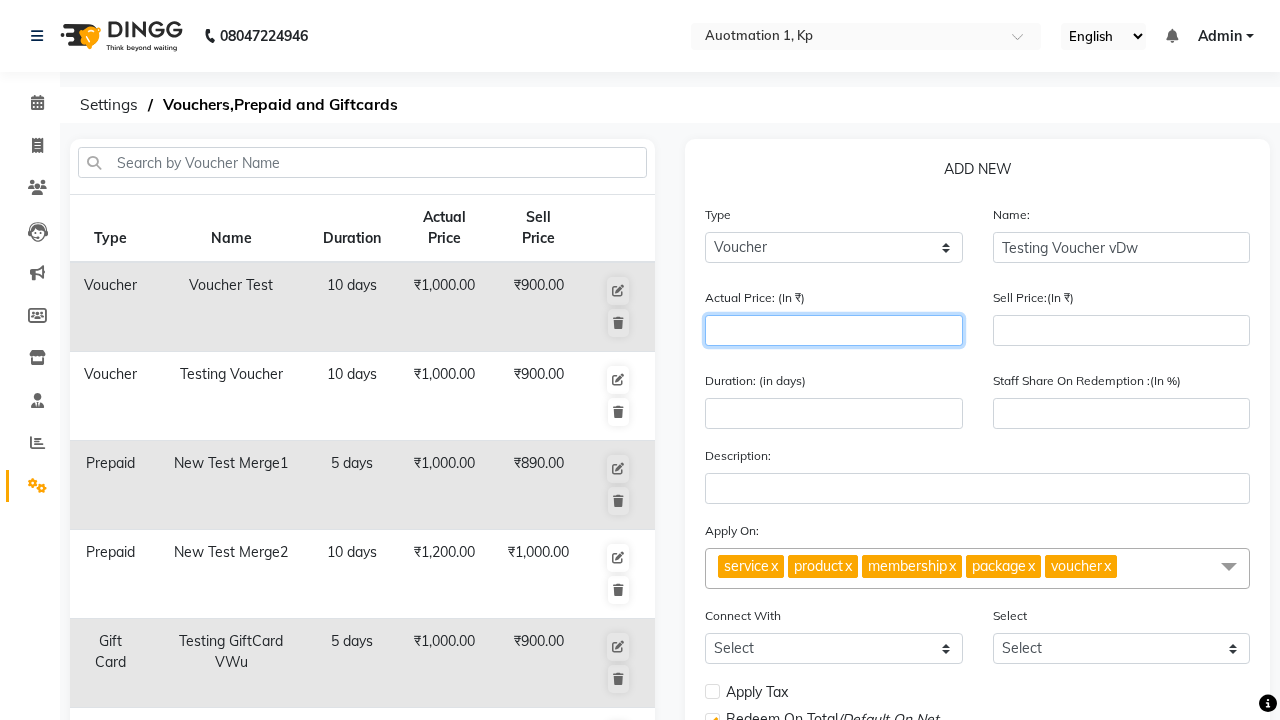type on "1500" 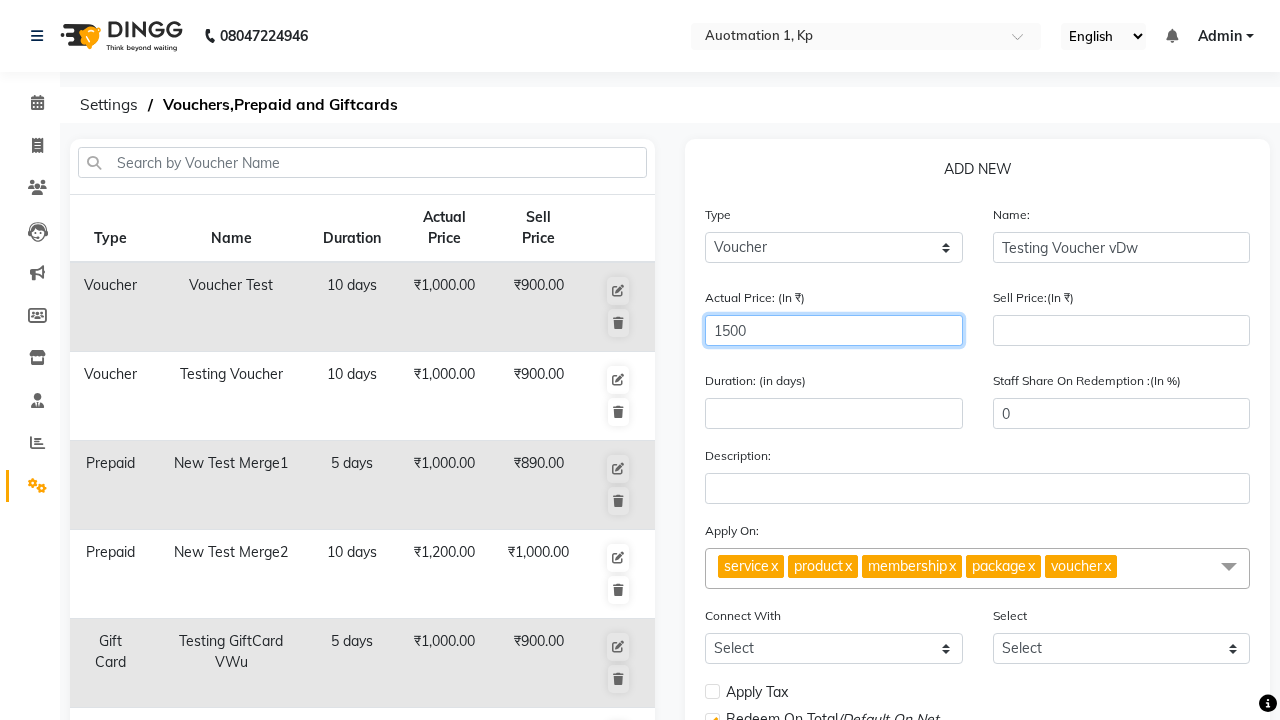 type on "1500" 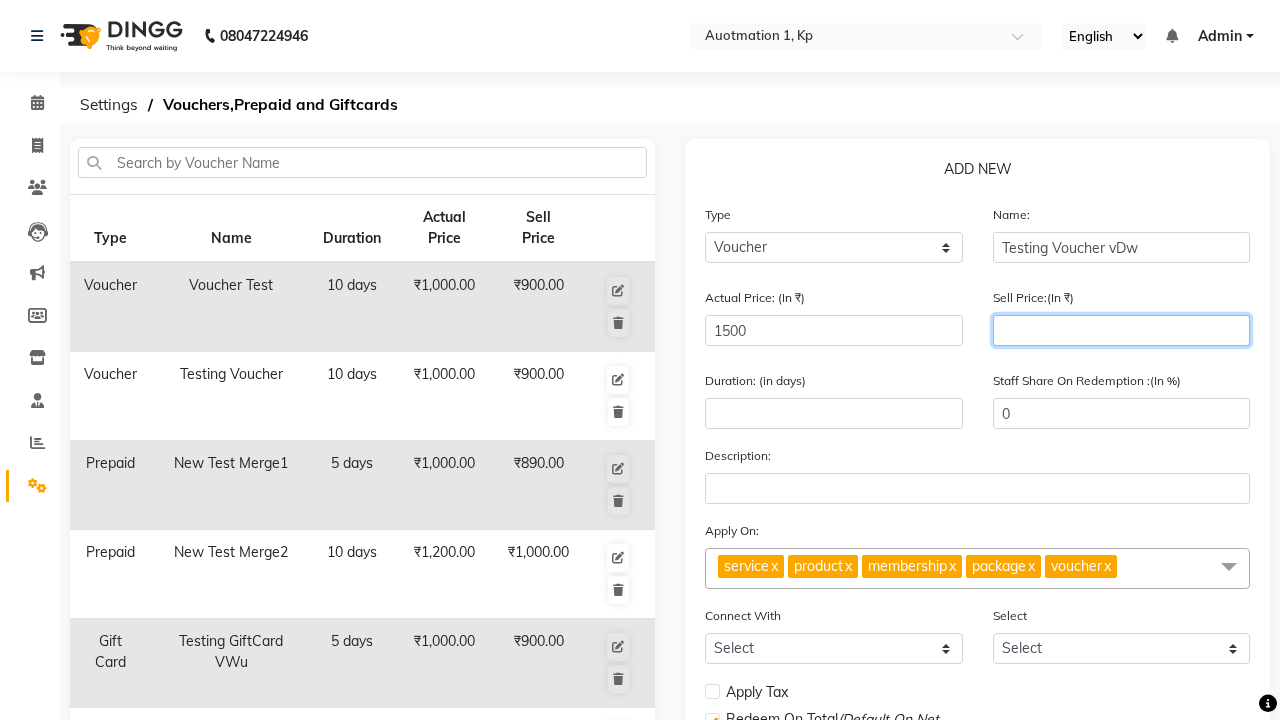 type on "1200" 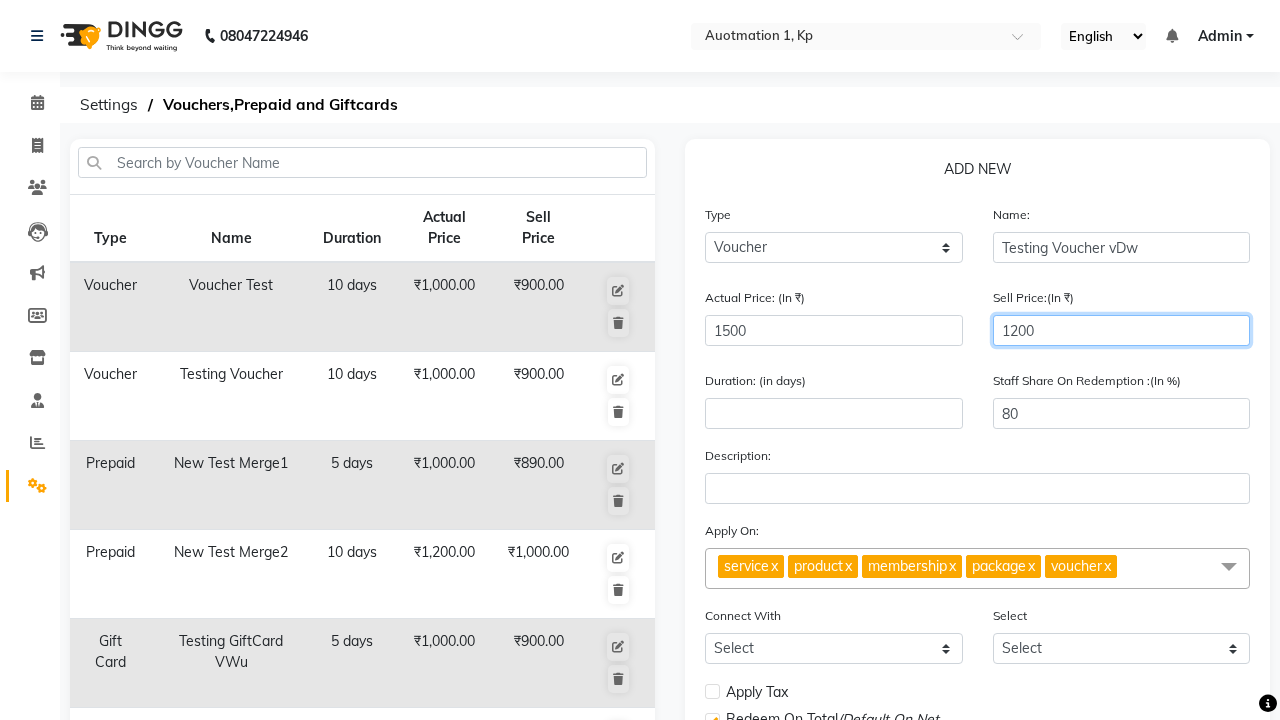 type on "1200" 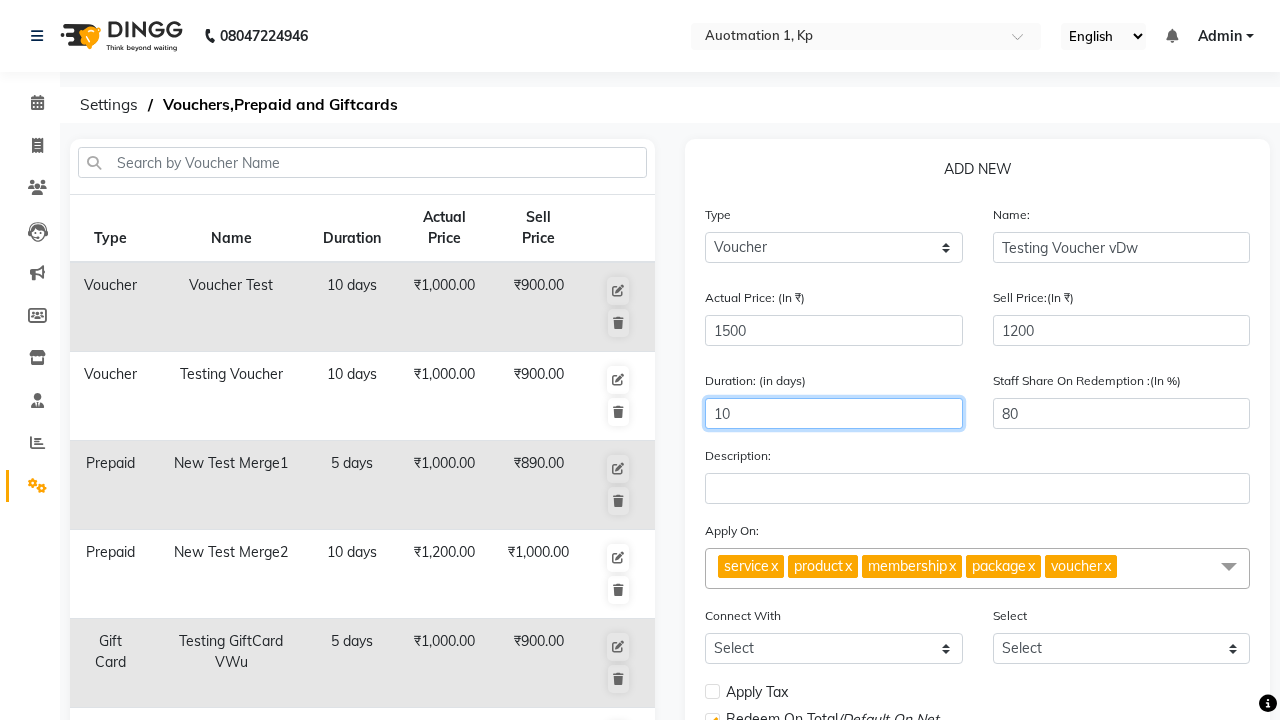 type on "10" 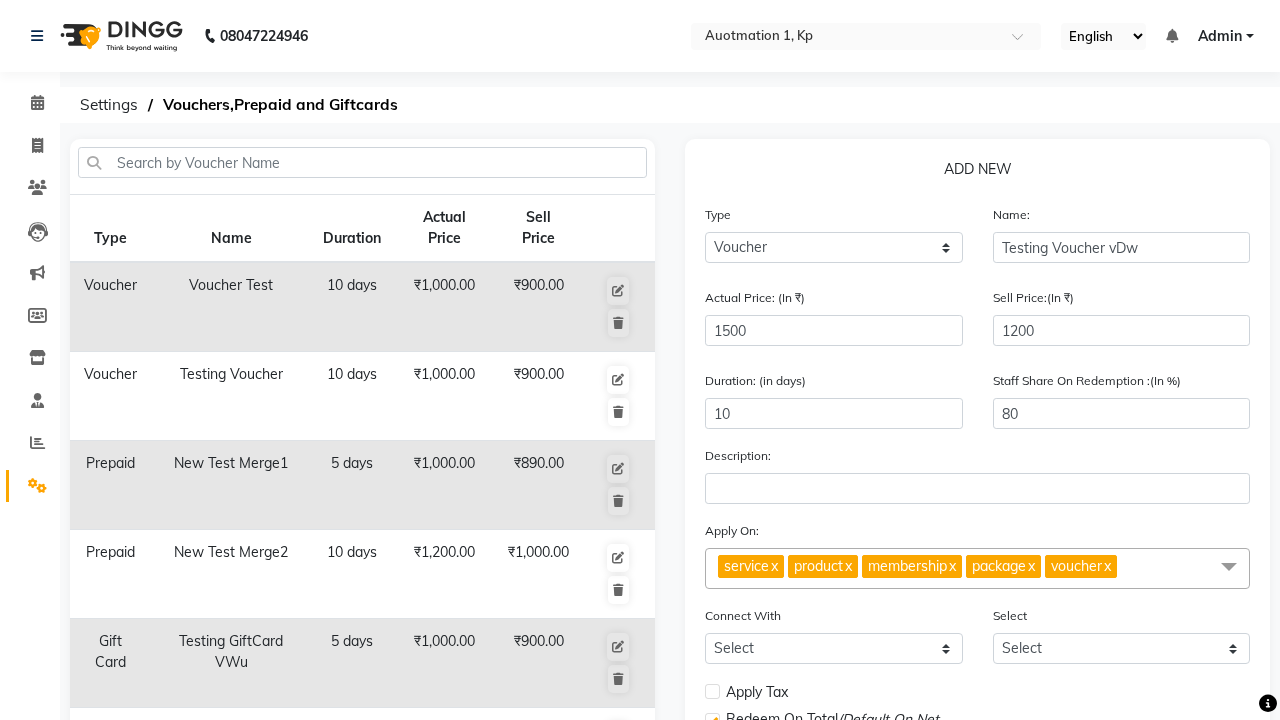 click on "Save" 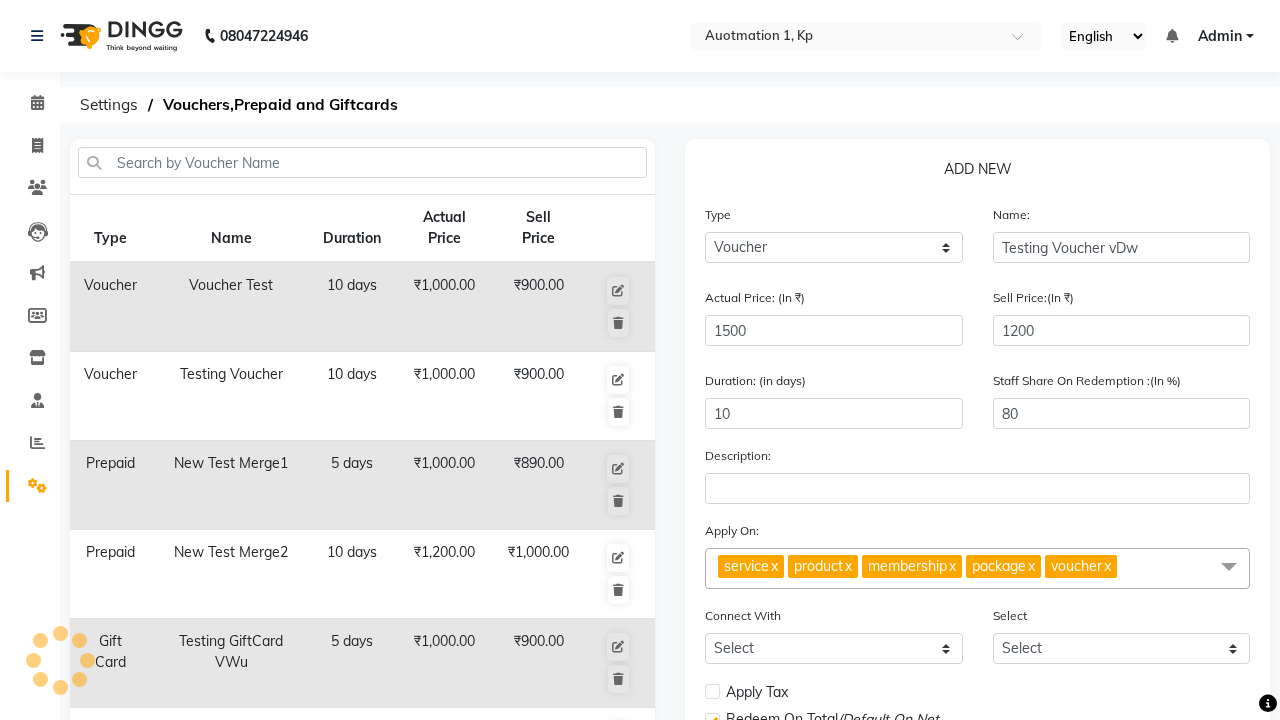 select 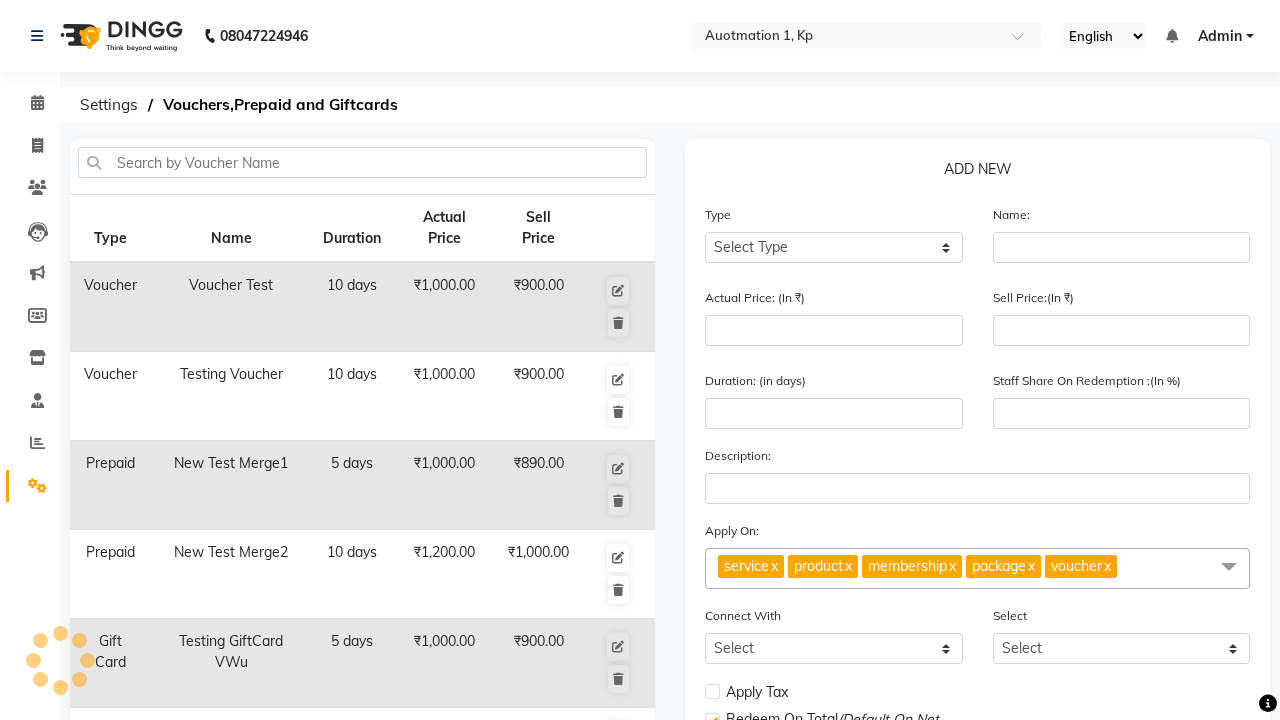 scroll, scrollTop: 497, scrollLeft: 0, axis: vertical 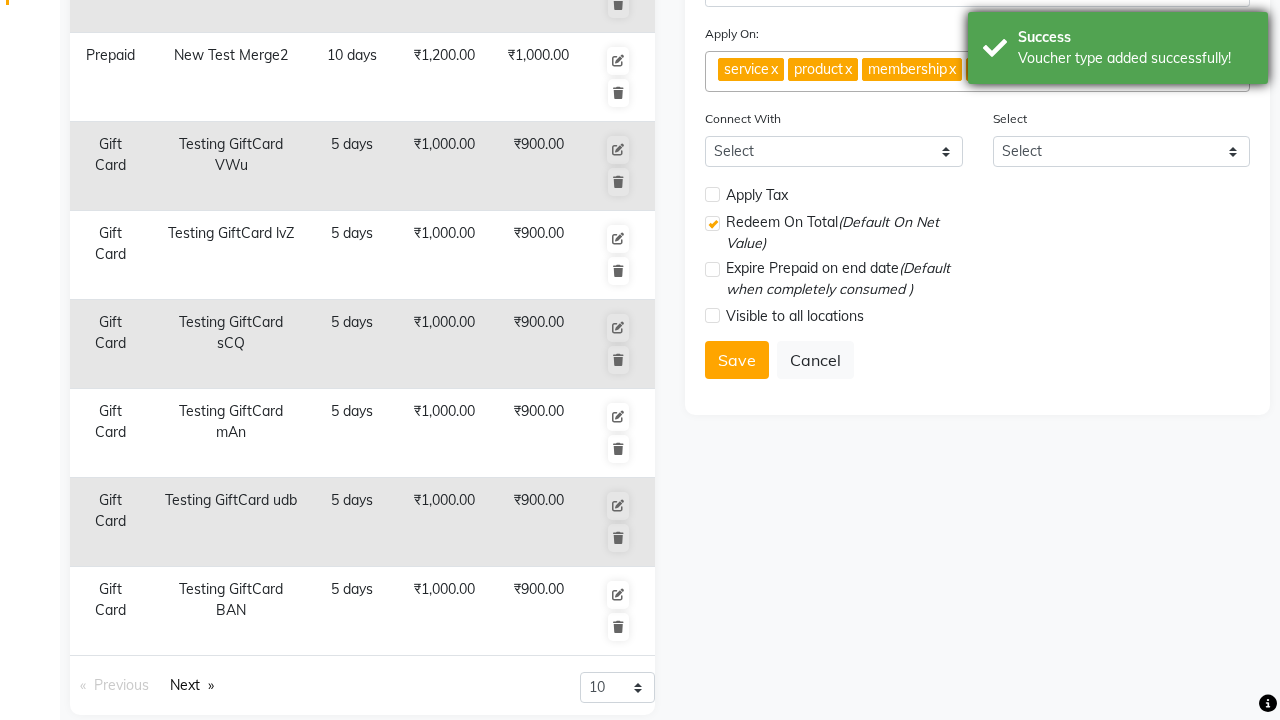 click on "Voucher type added successfully!" at bounding box center [1135, 58] 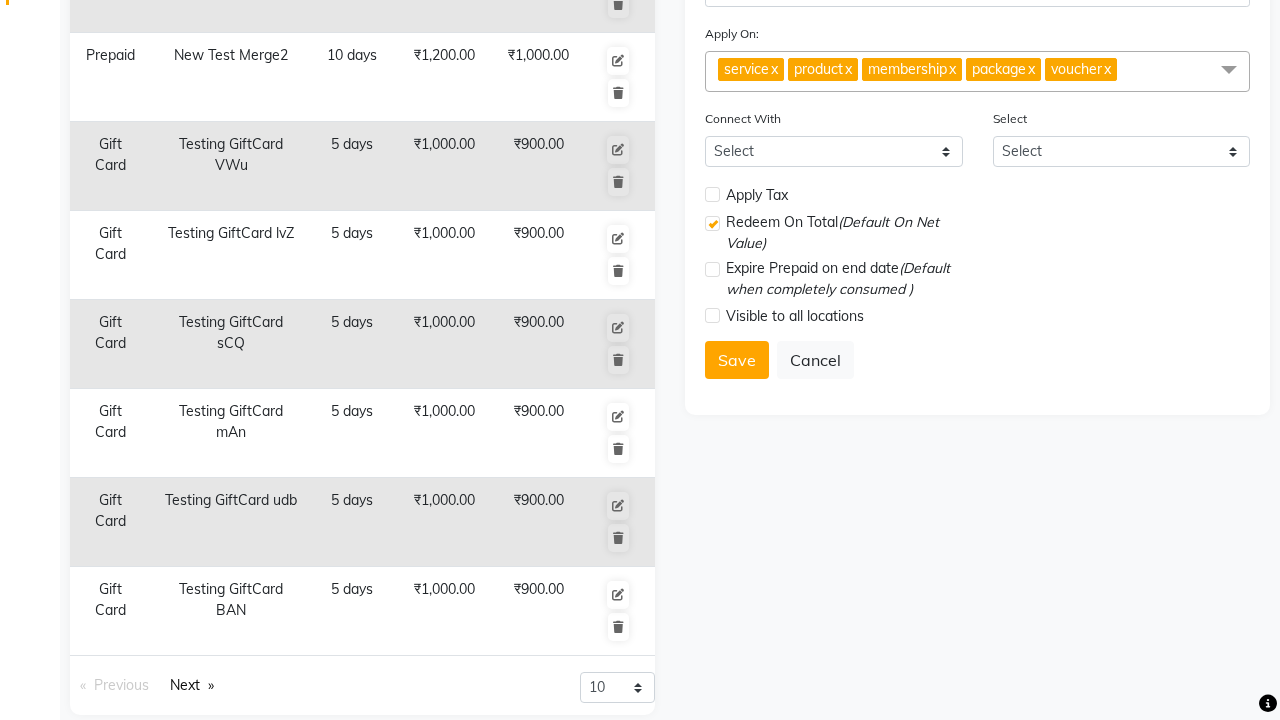 click at bounding box center [37, -461] 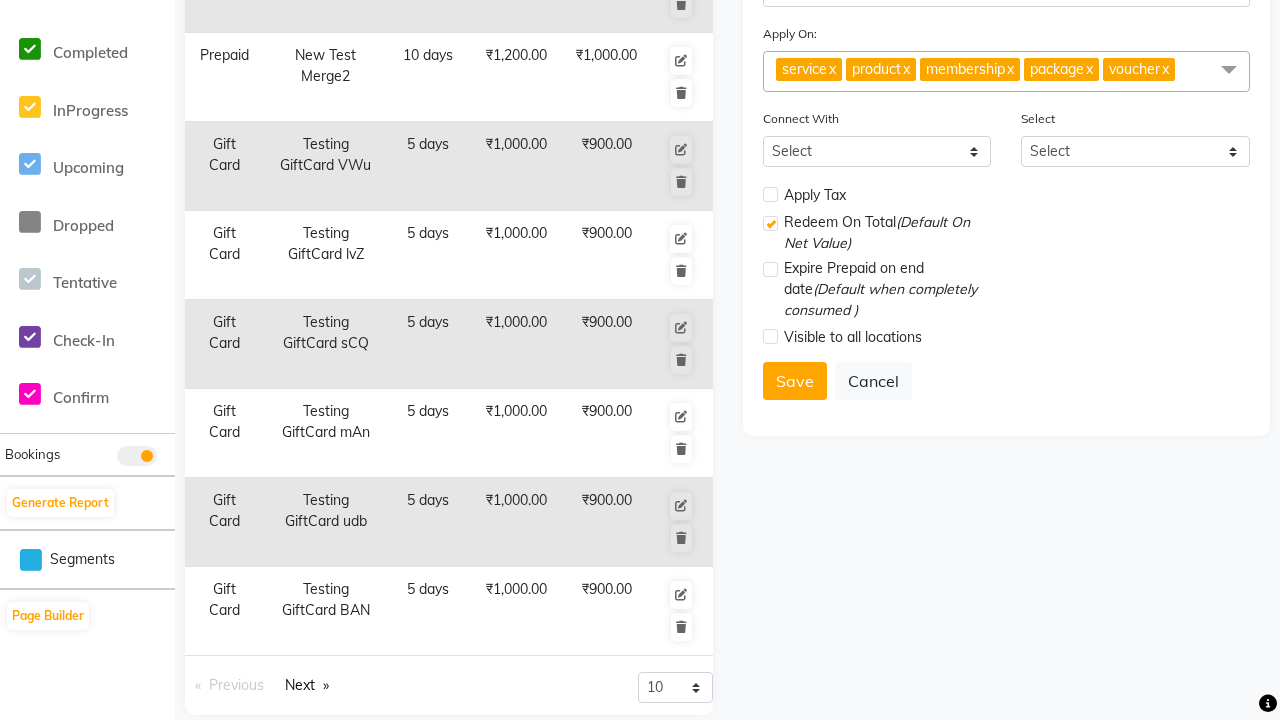 scroll, scrollTop: 0, scrollLeft: 0, axis: both 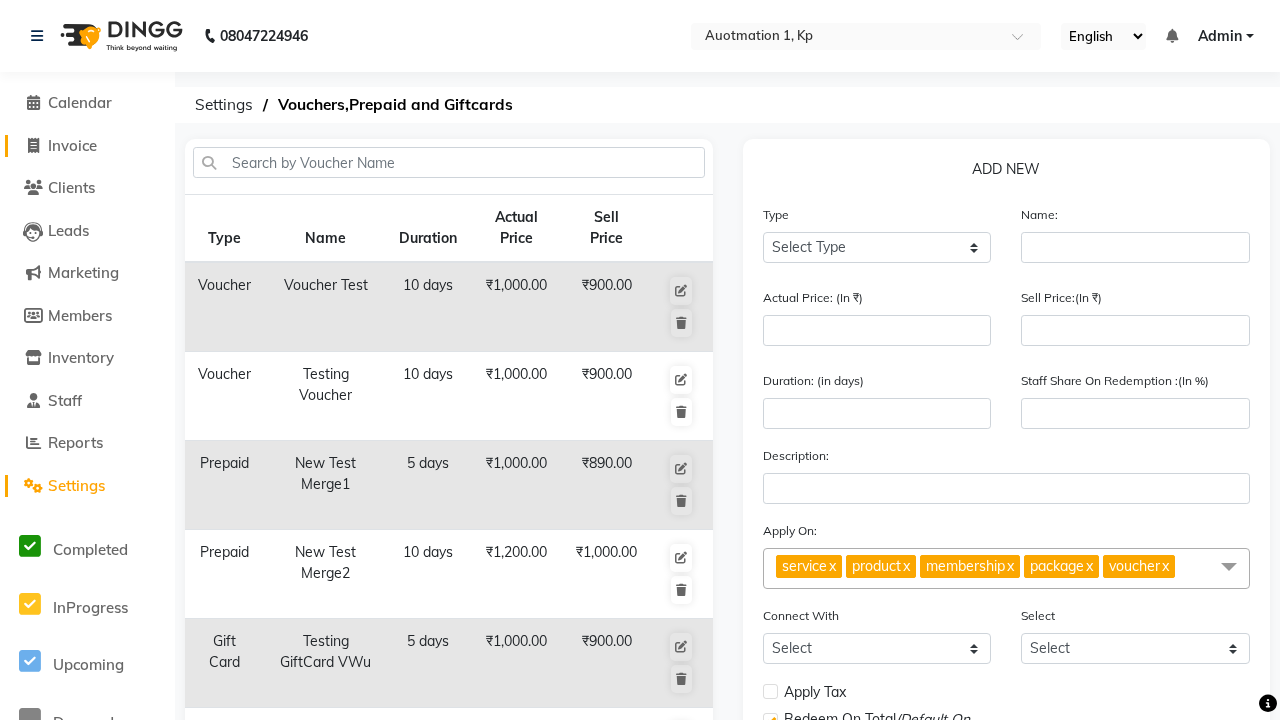 click on "Invoice" 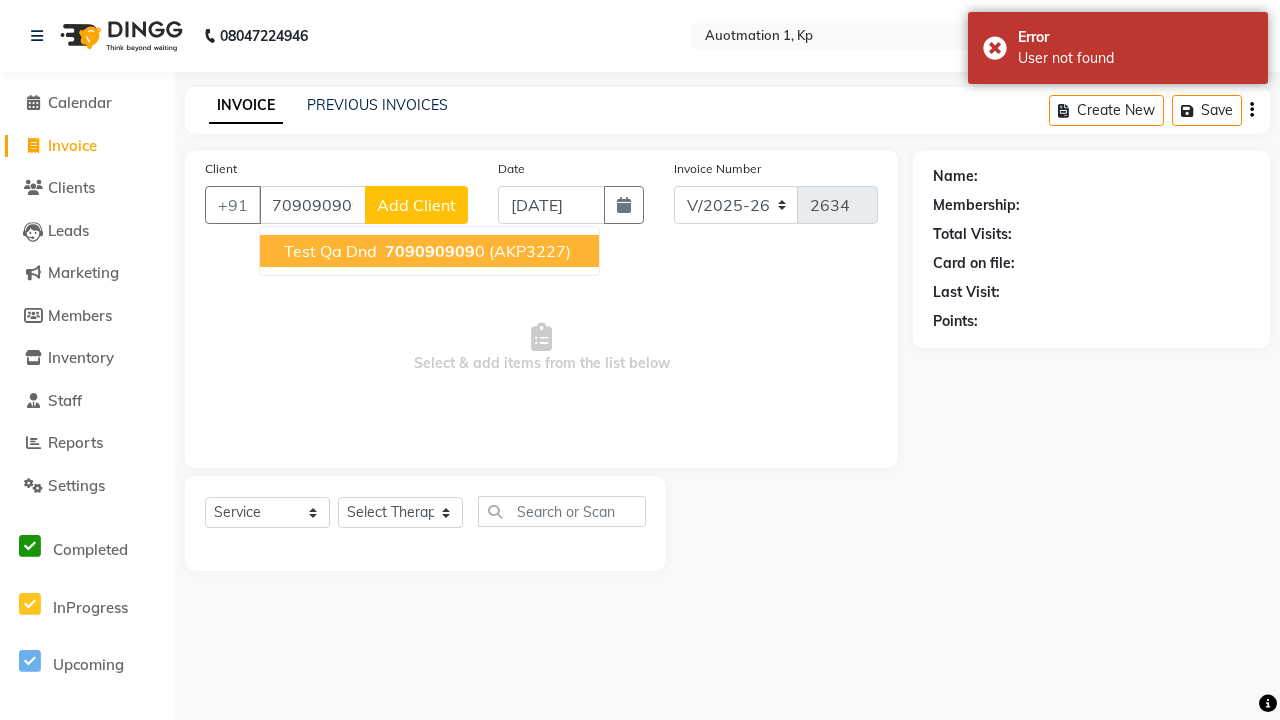 click on "709090909" at bounding box center (430, 251) 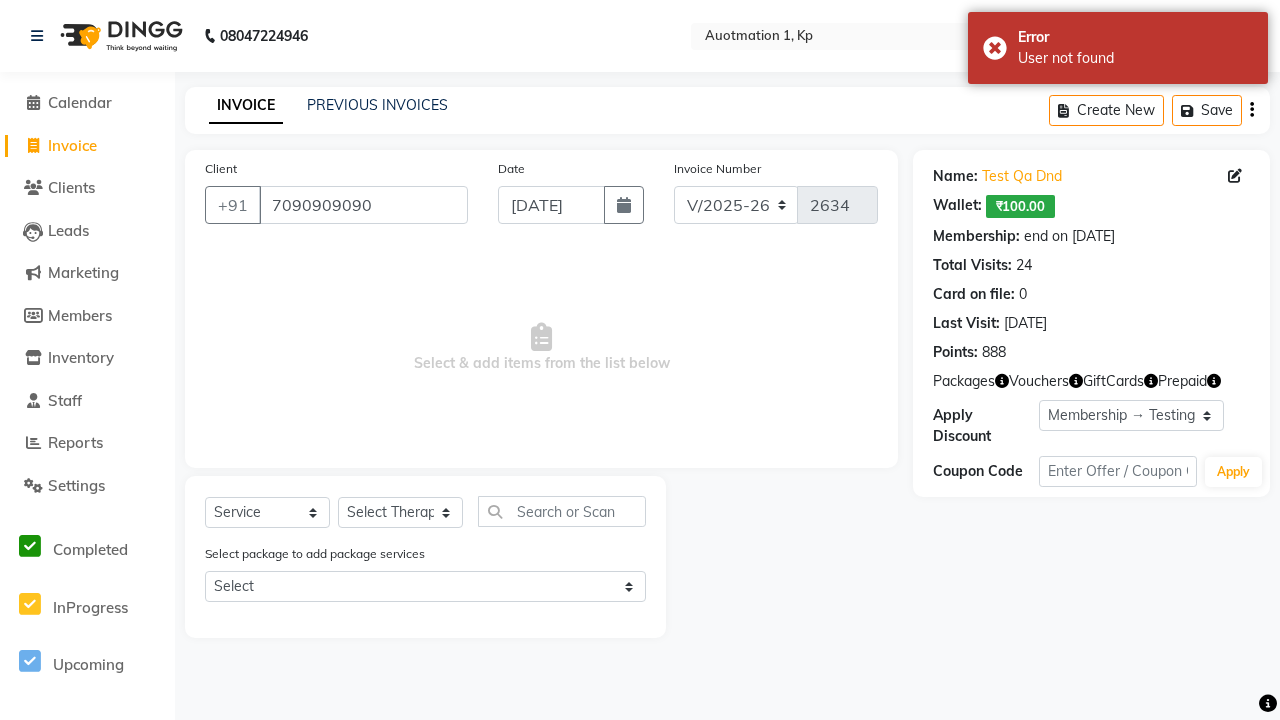 select on "0:" 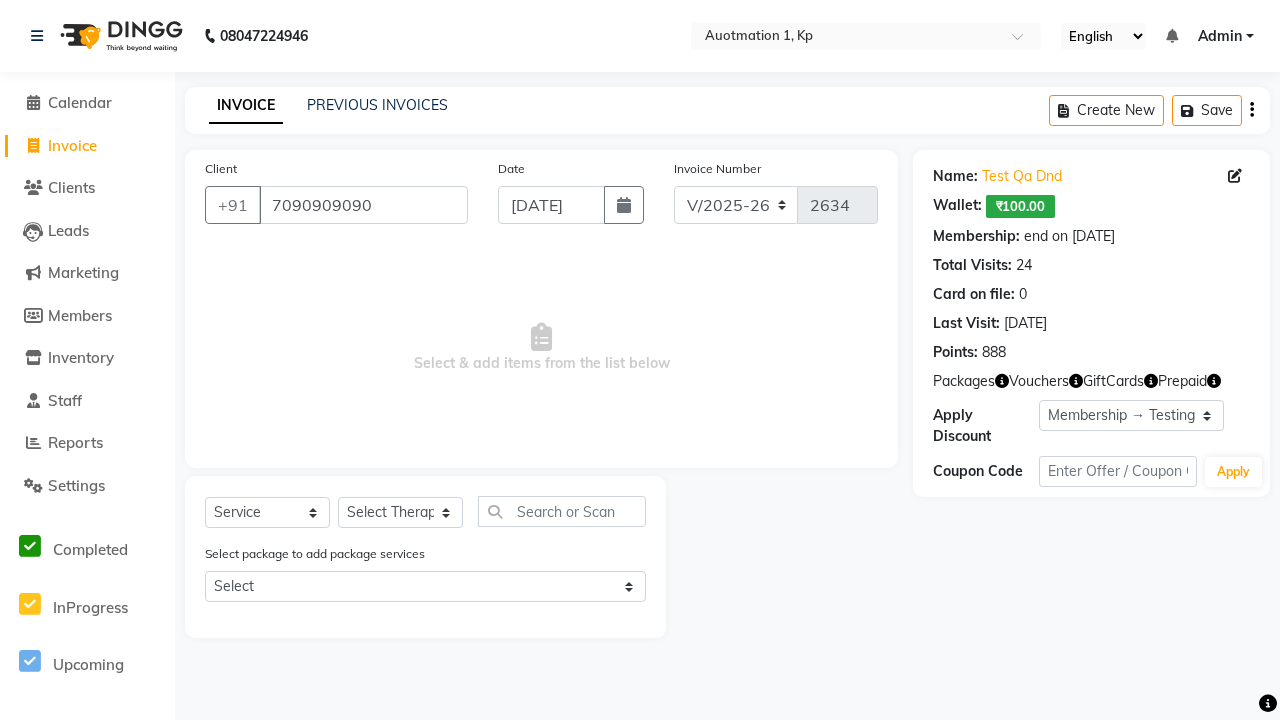 select on "V" 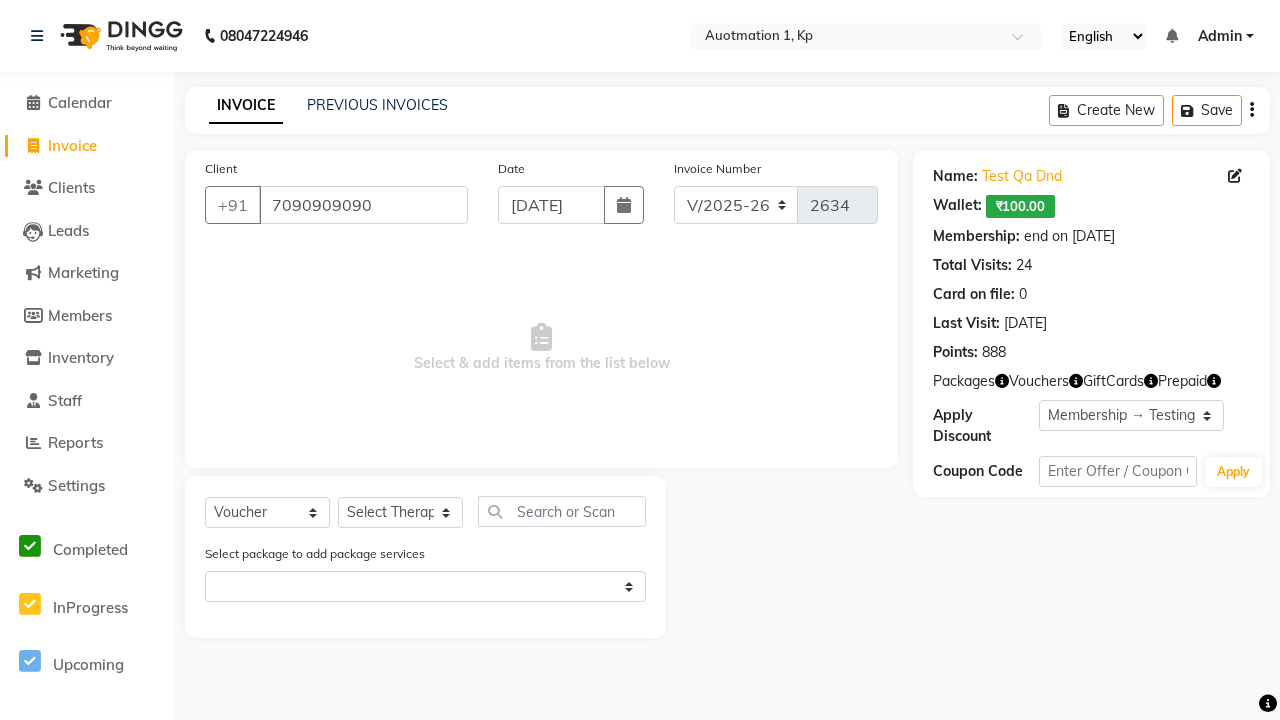 select on "5439" 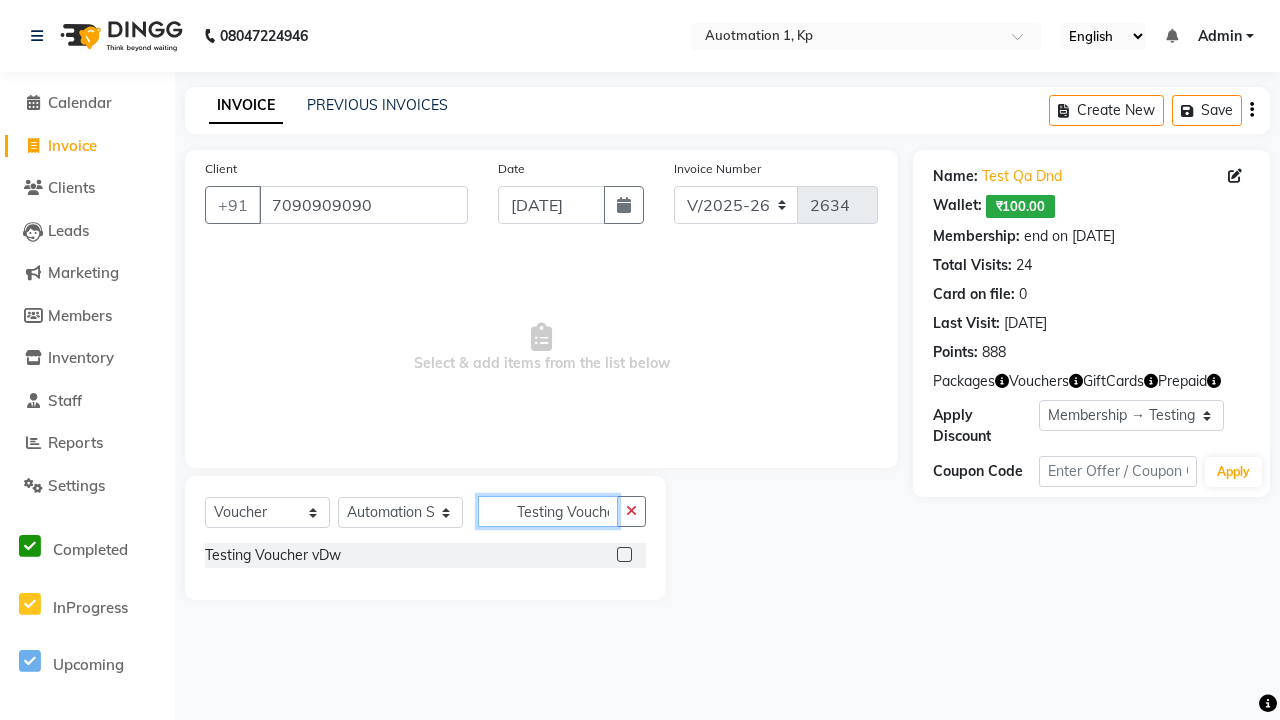 type on "Testing Voucher vDw" 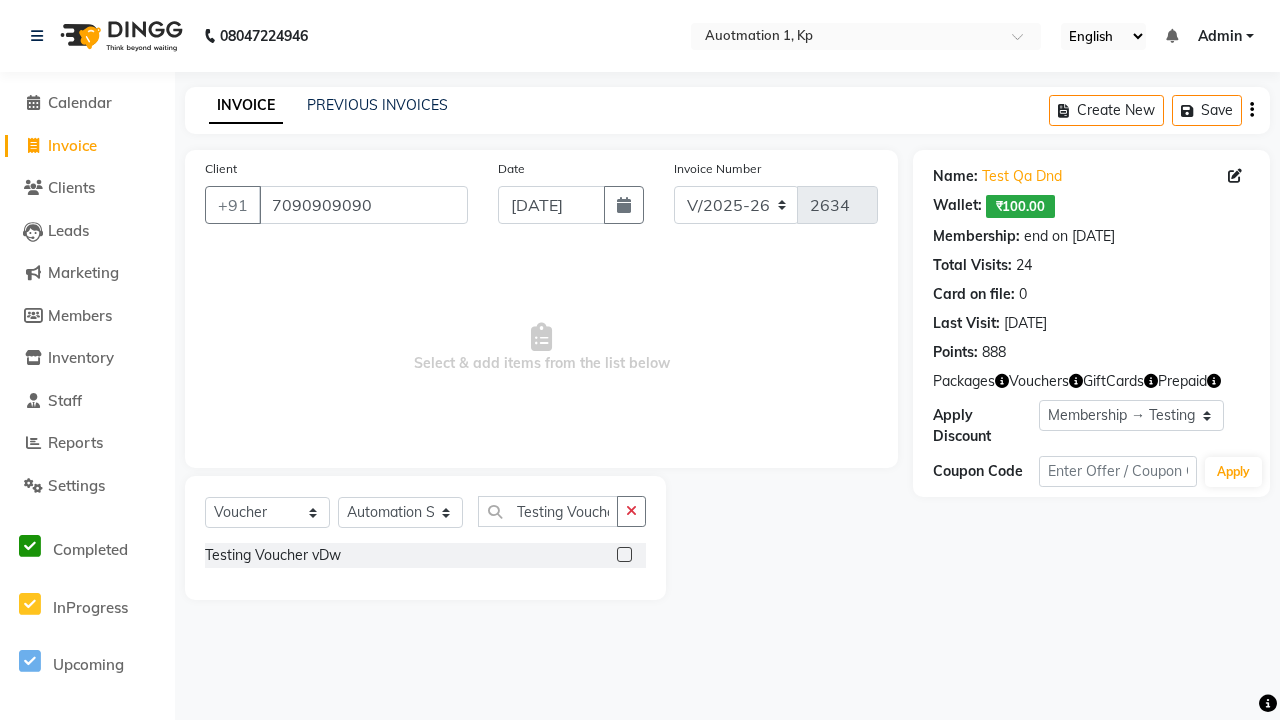 click 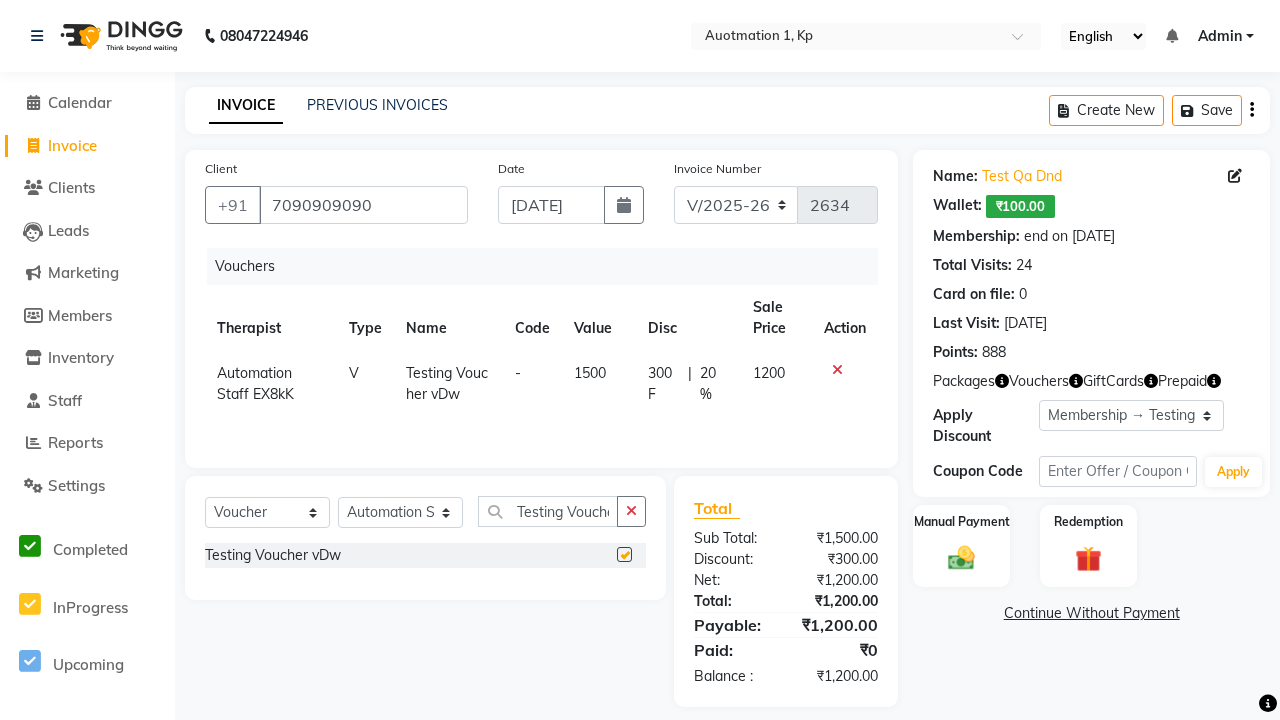 scroll, scrollTop: 0, scrollLeft: 0, axis: both 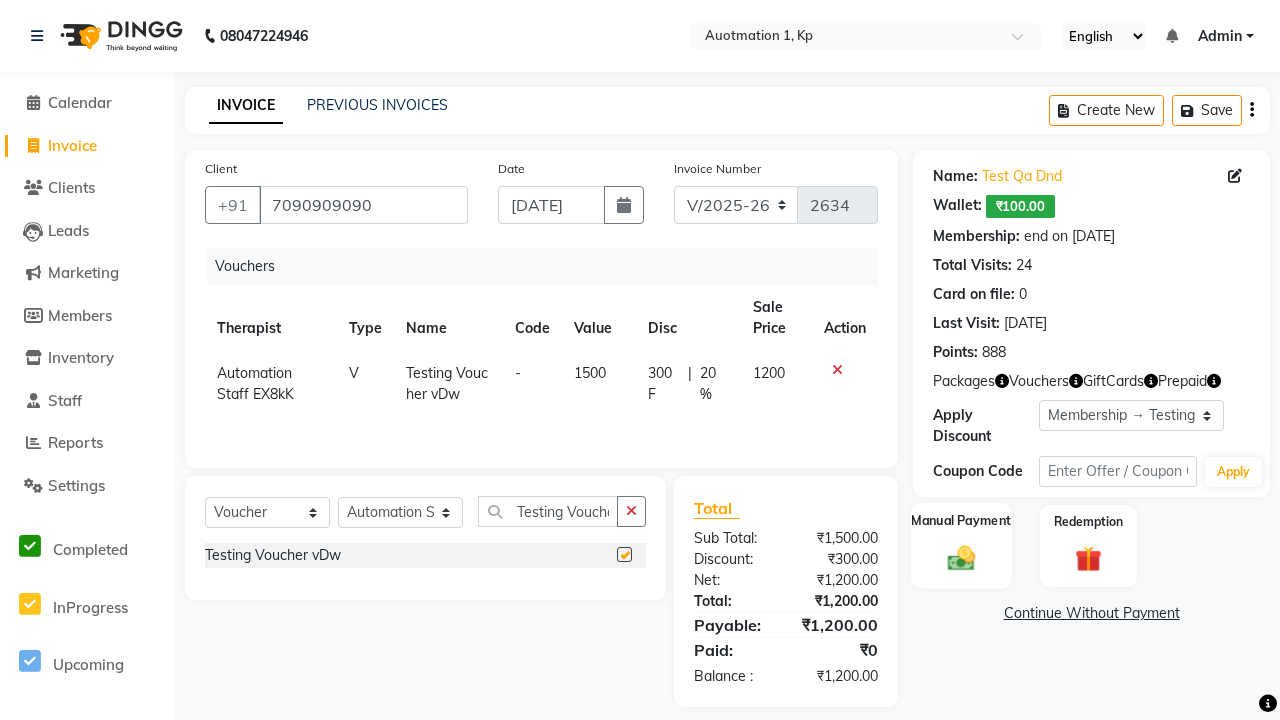 click 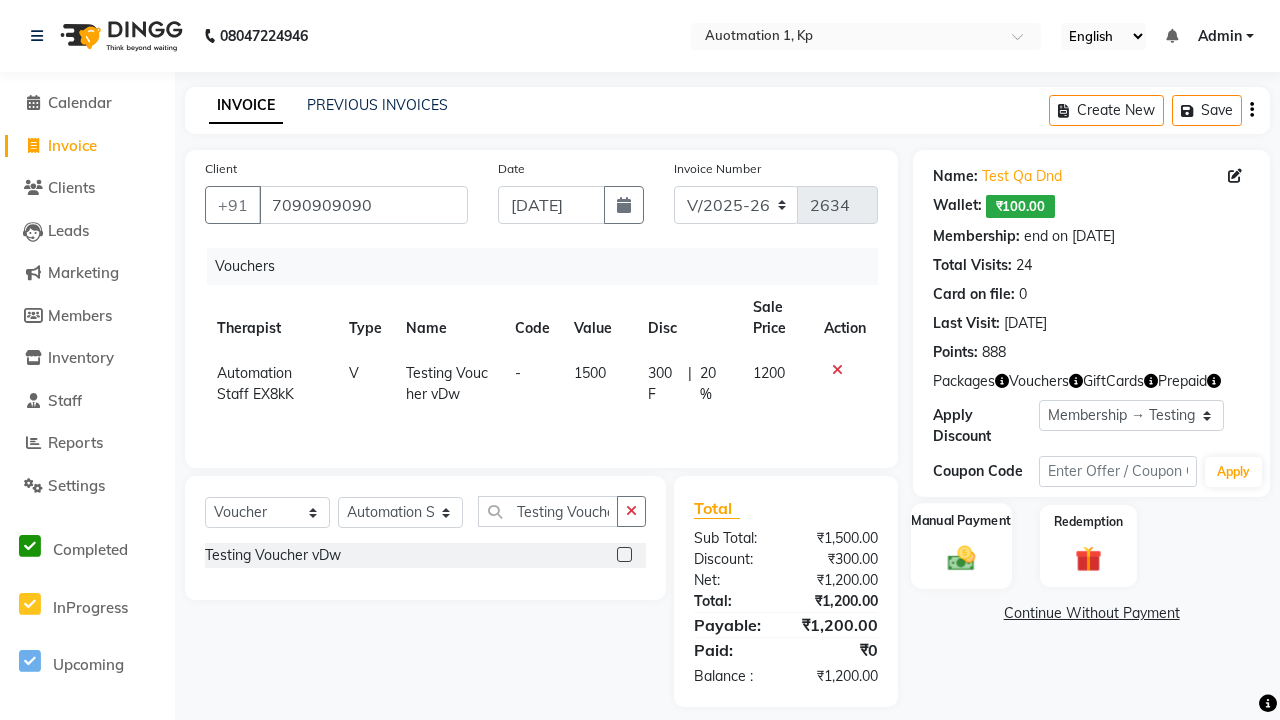 checkbox on "false" 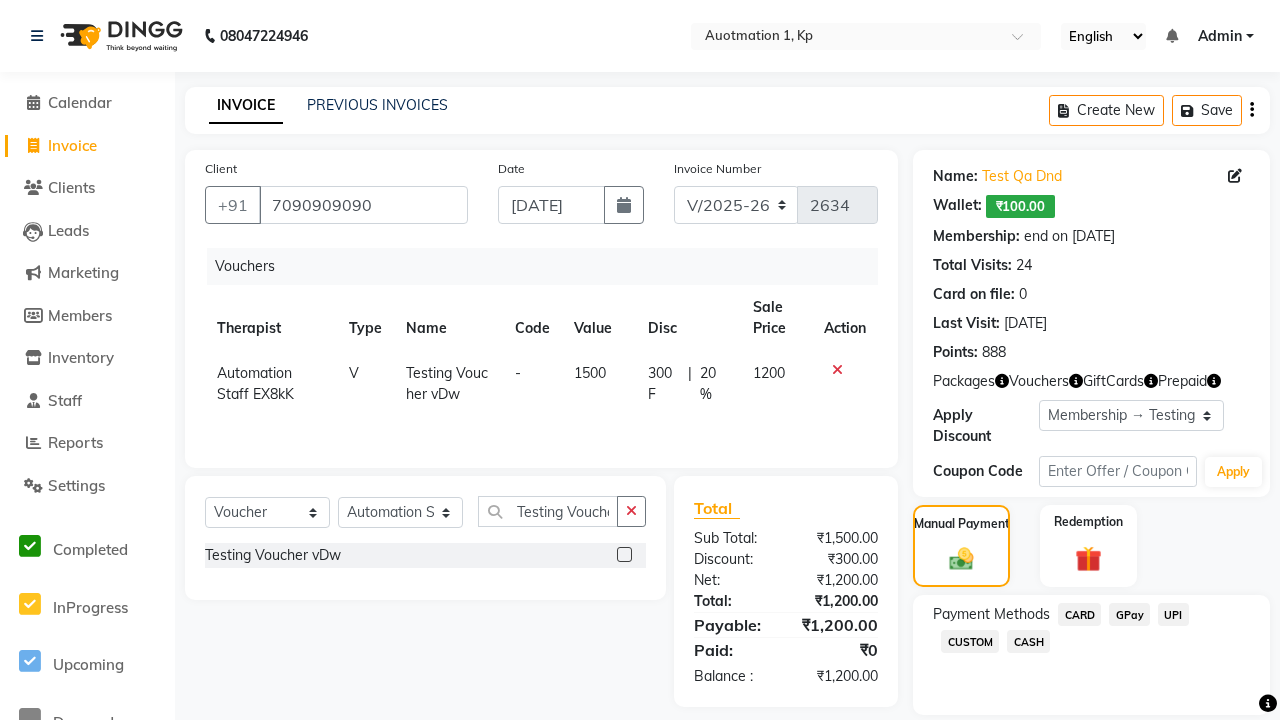 click on "CARD" 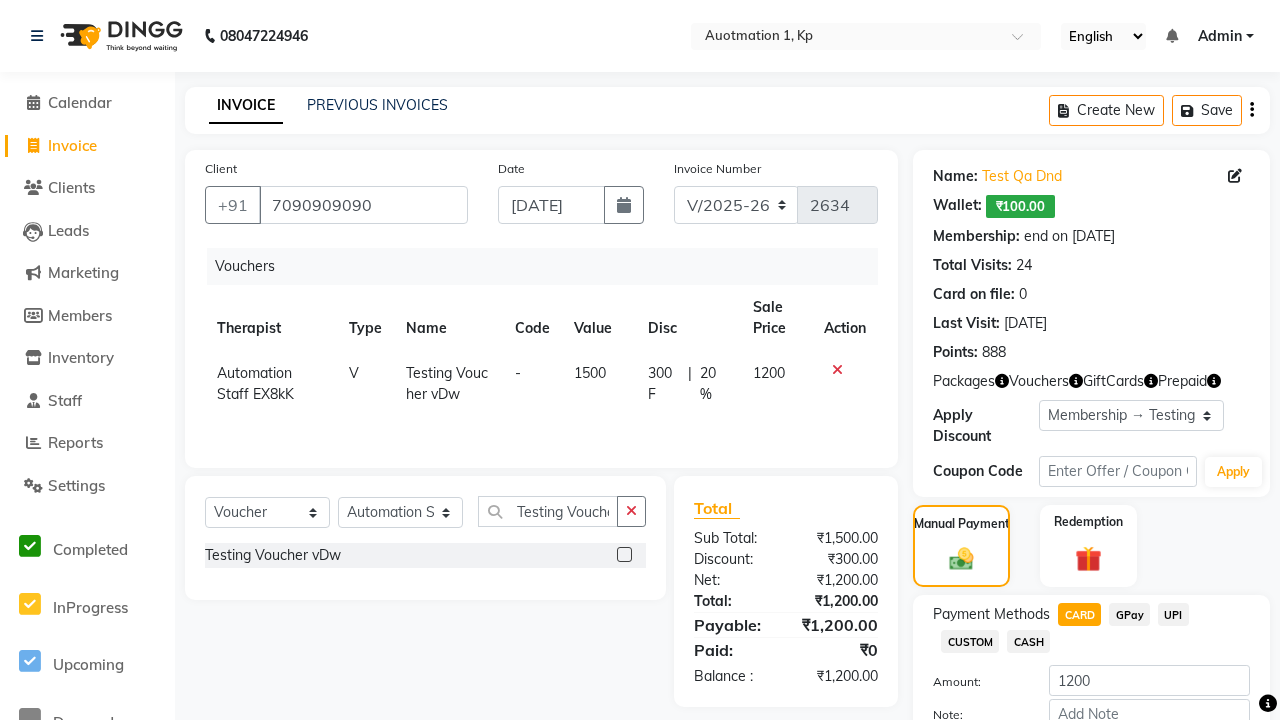 click on "Add Payment" 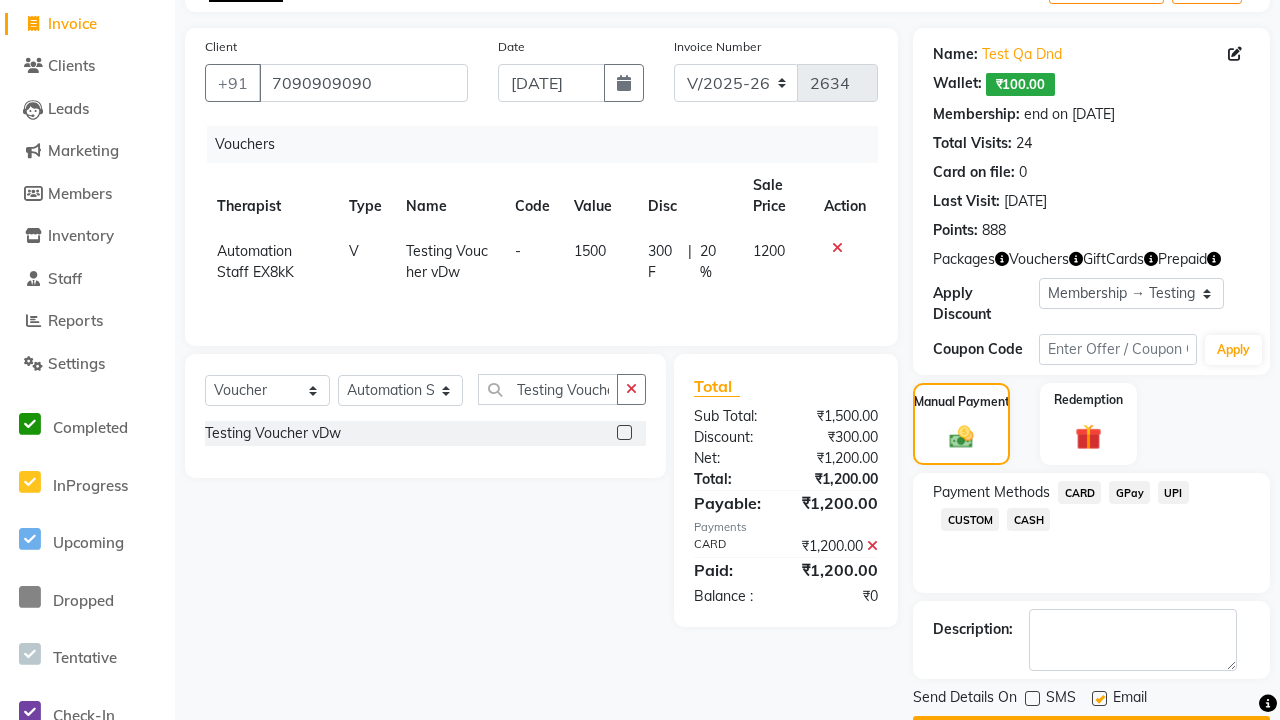 click 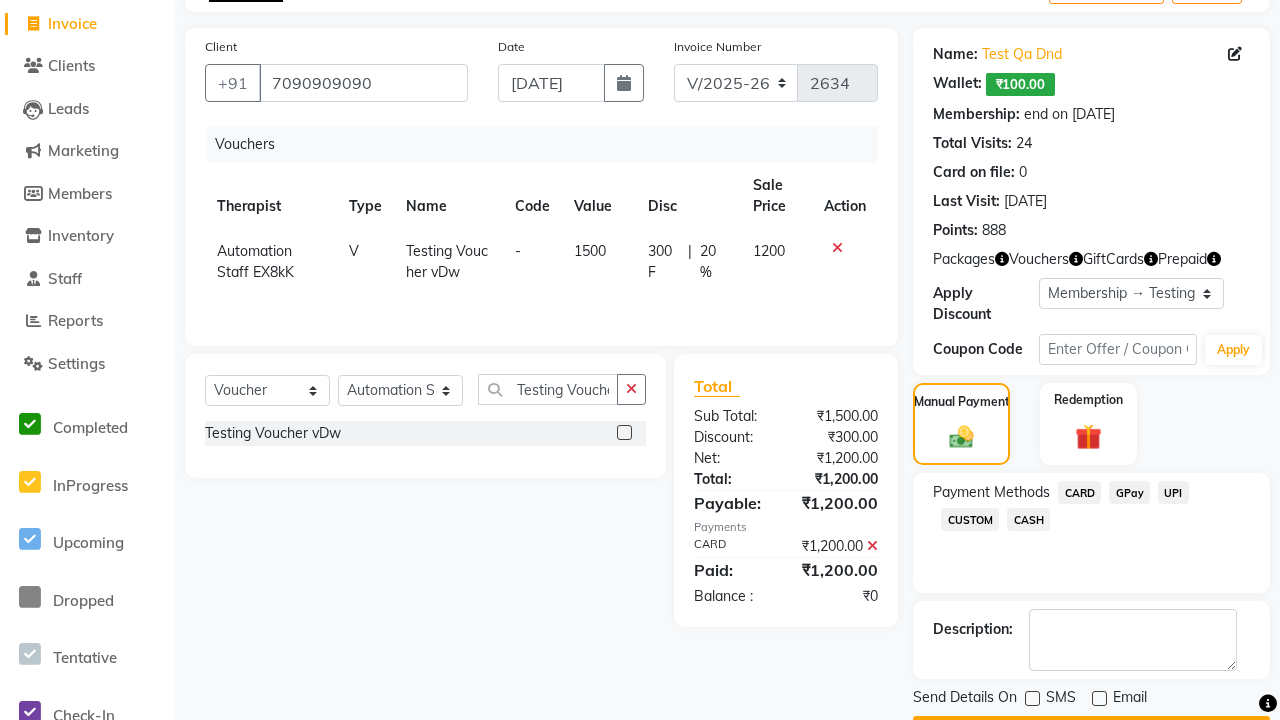 click on "Checkout" 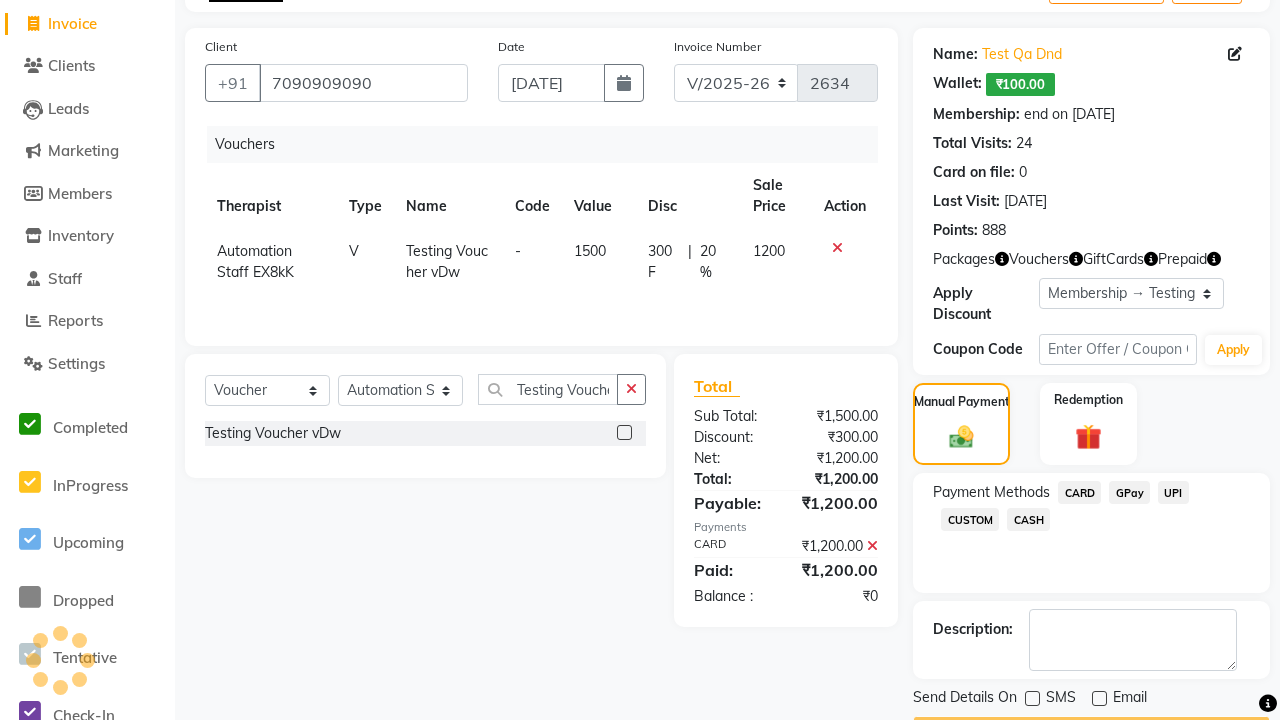 scroll, scrollTop: 149, scrollLeft: 0, axis: vertical 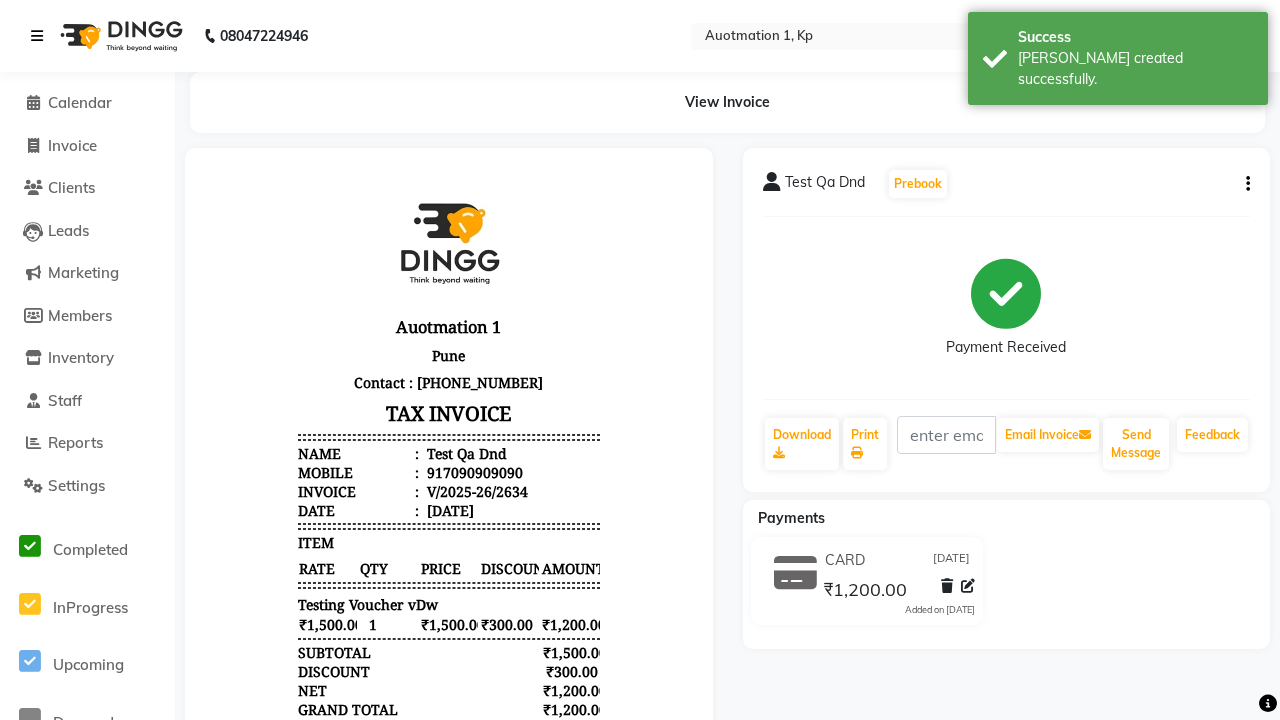 click on "[PERSON_NAME] created successfully." at bounding box center (1135, 69) 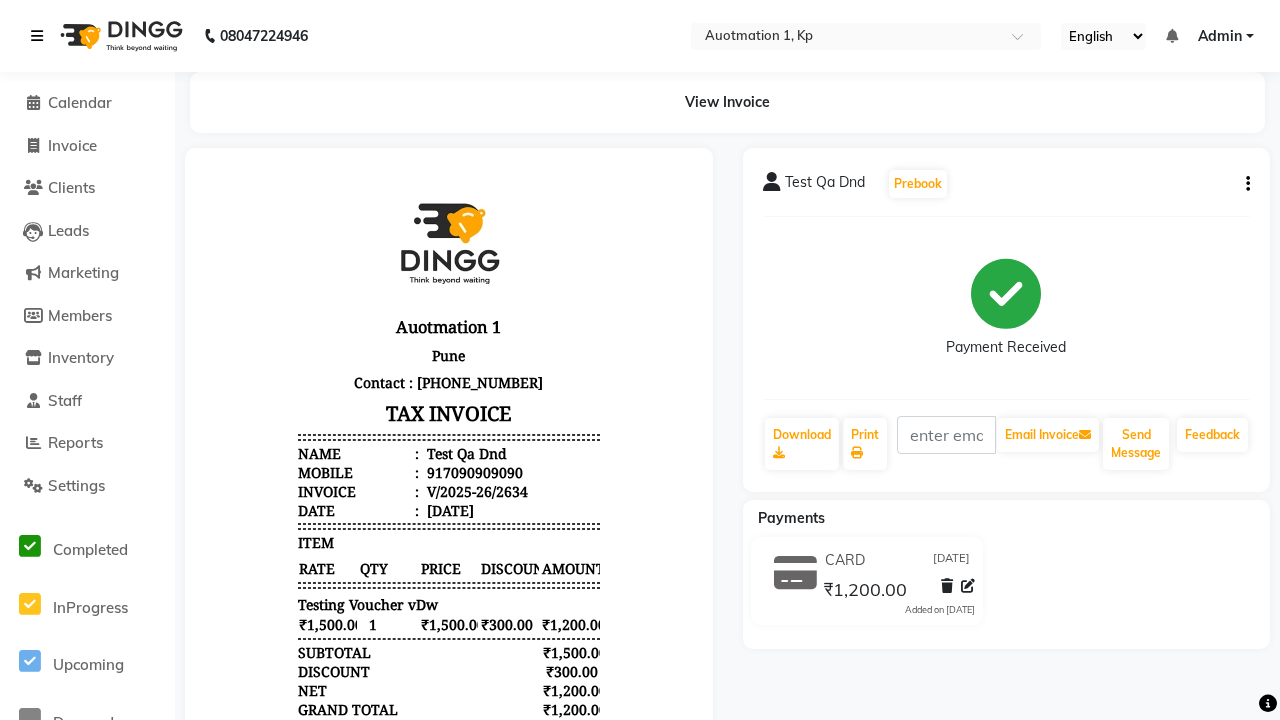 click at bounding box center [37, 36] 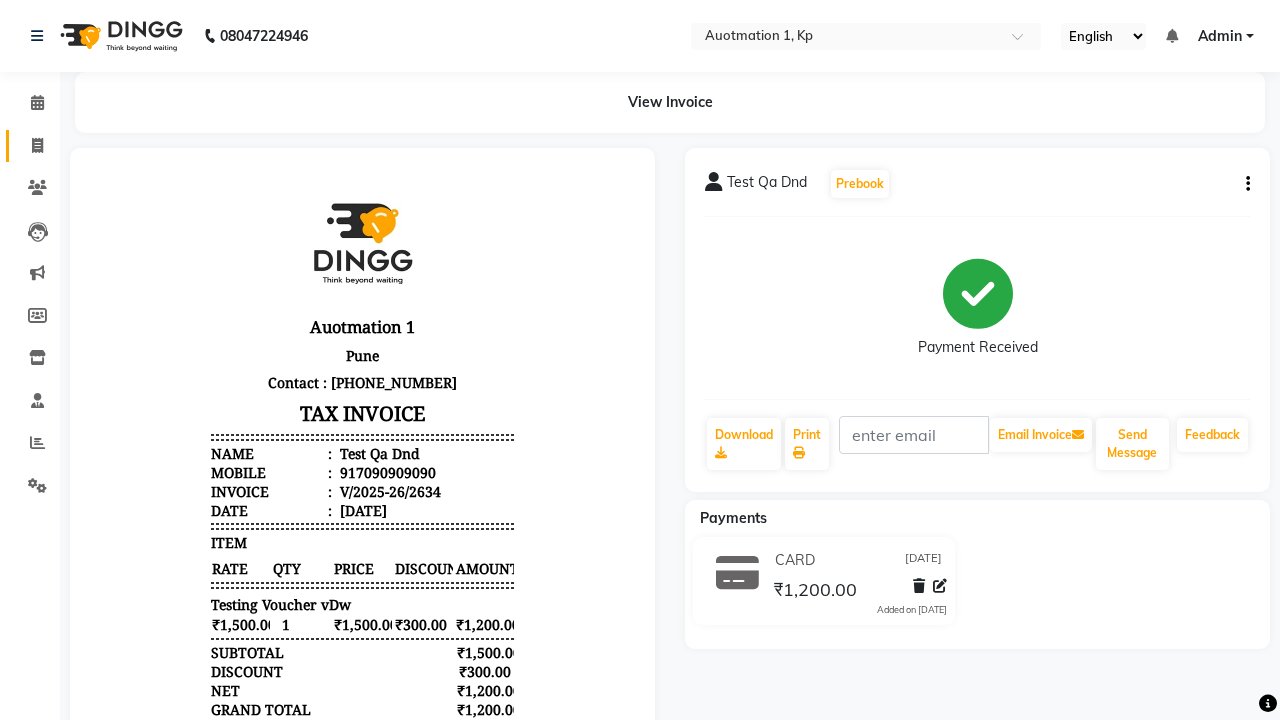 click 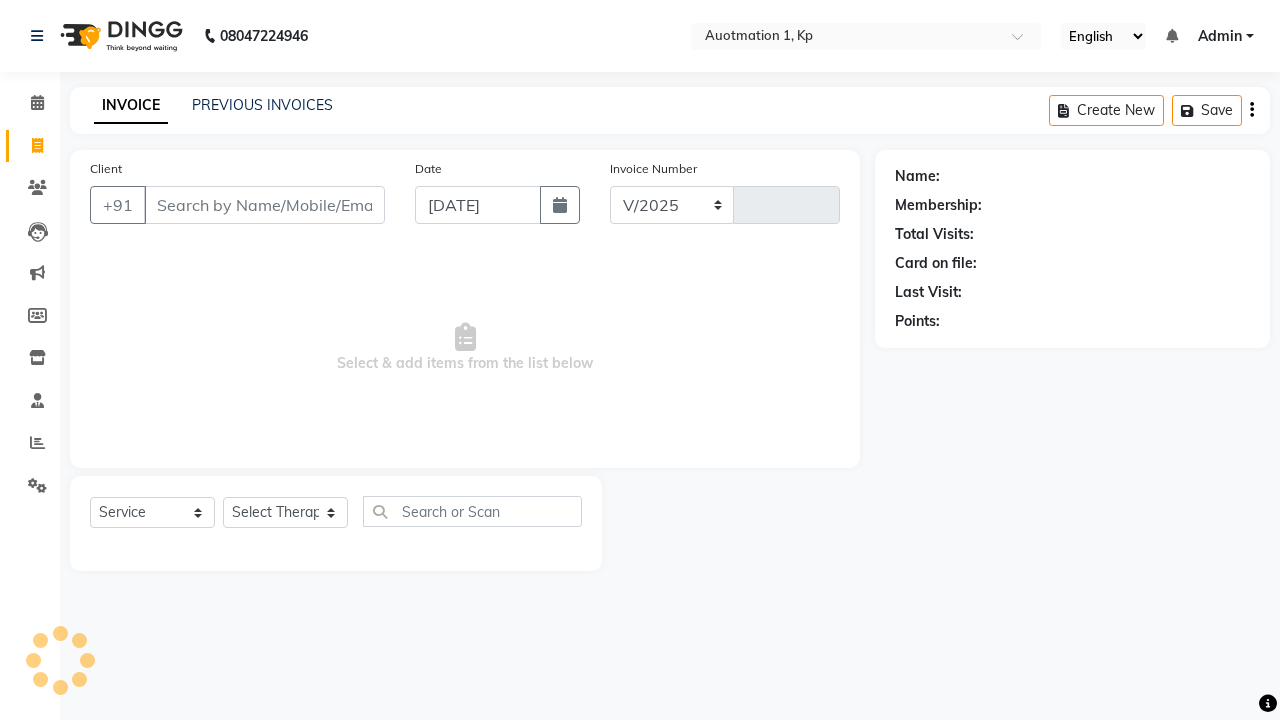 select on "150" 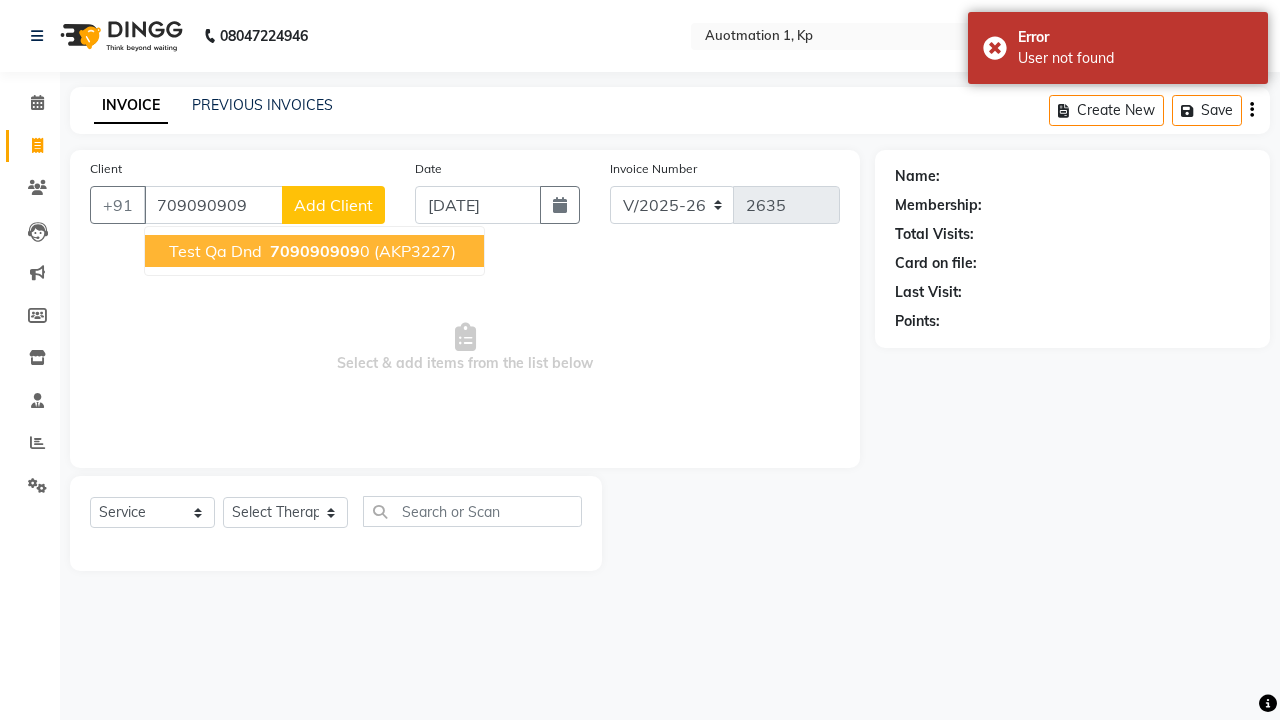 click on "709090909" at bounding box center [315, 251] 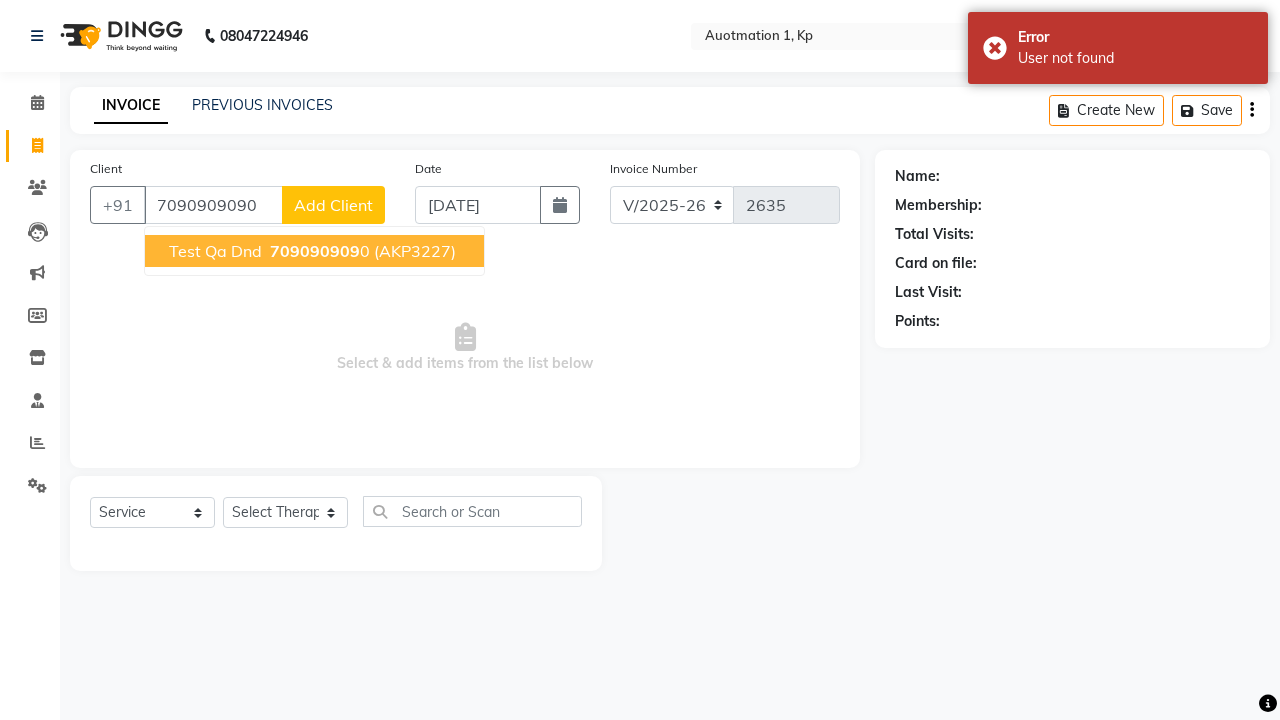 type on "7090909090" 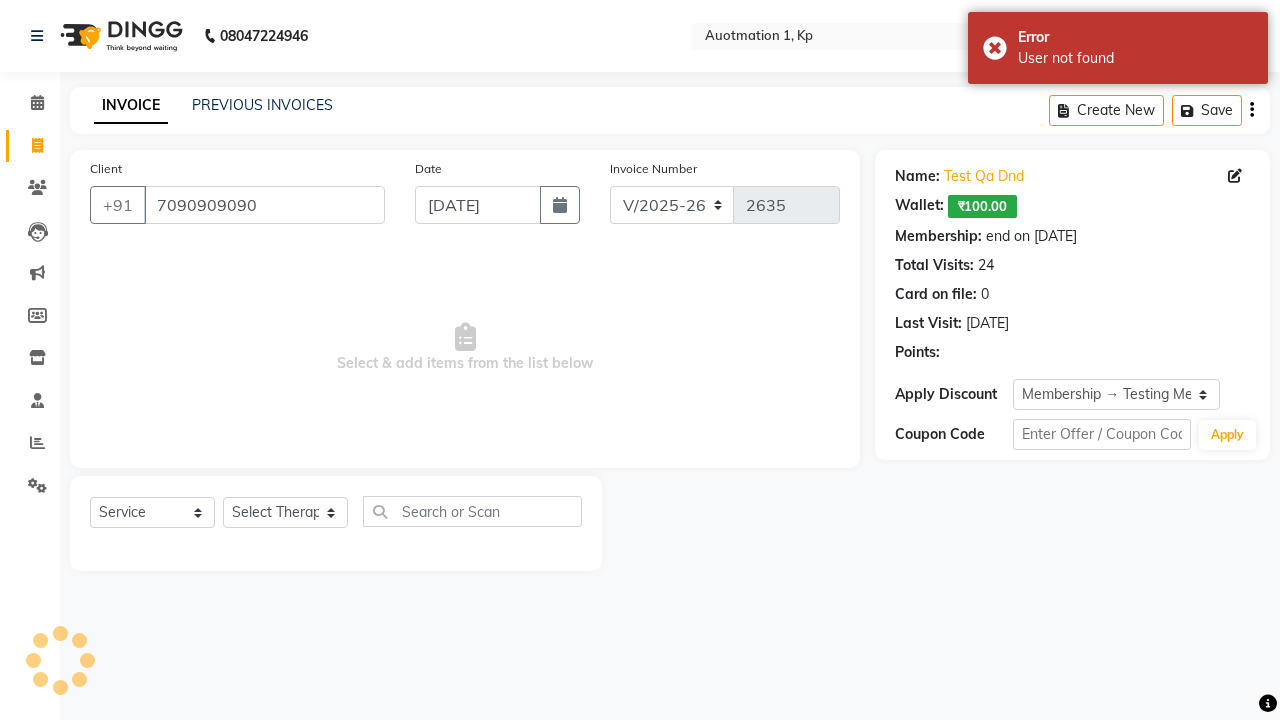 select on "0:" 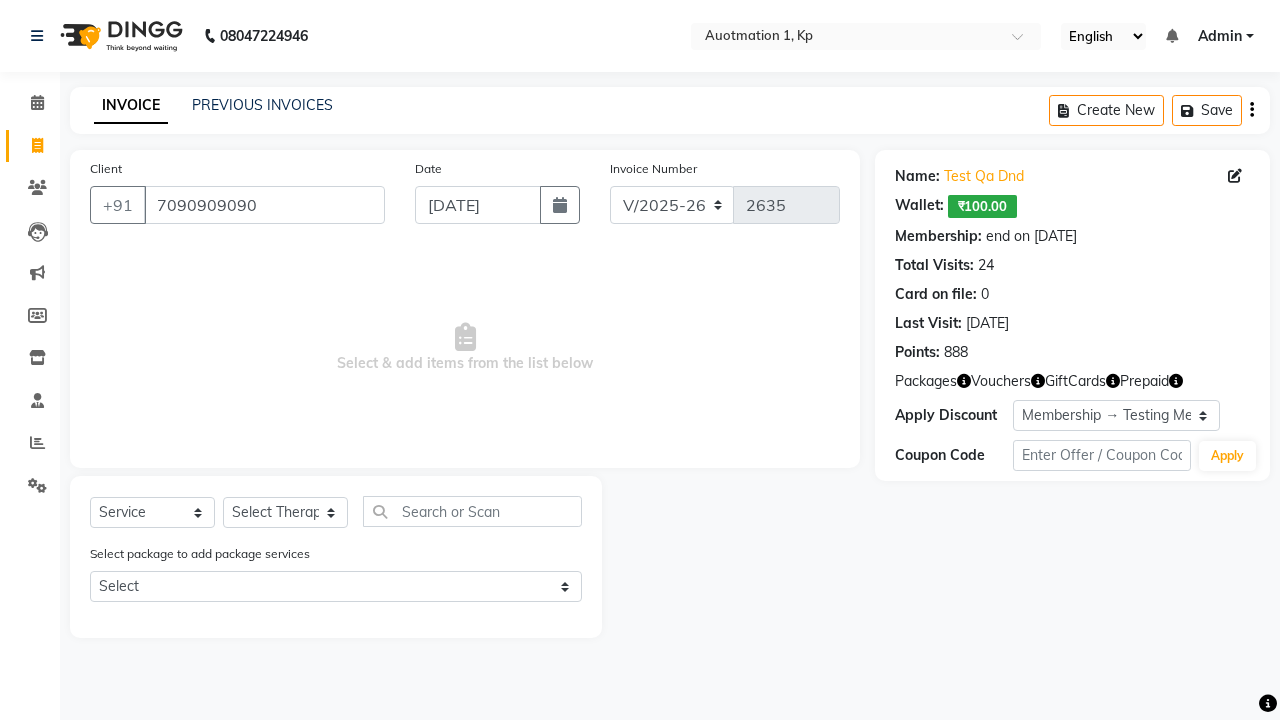 select on "5439" 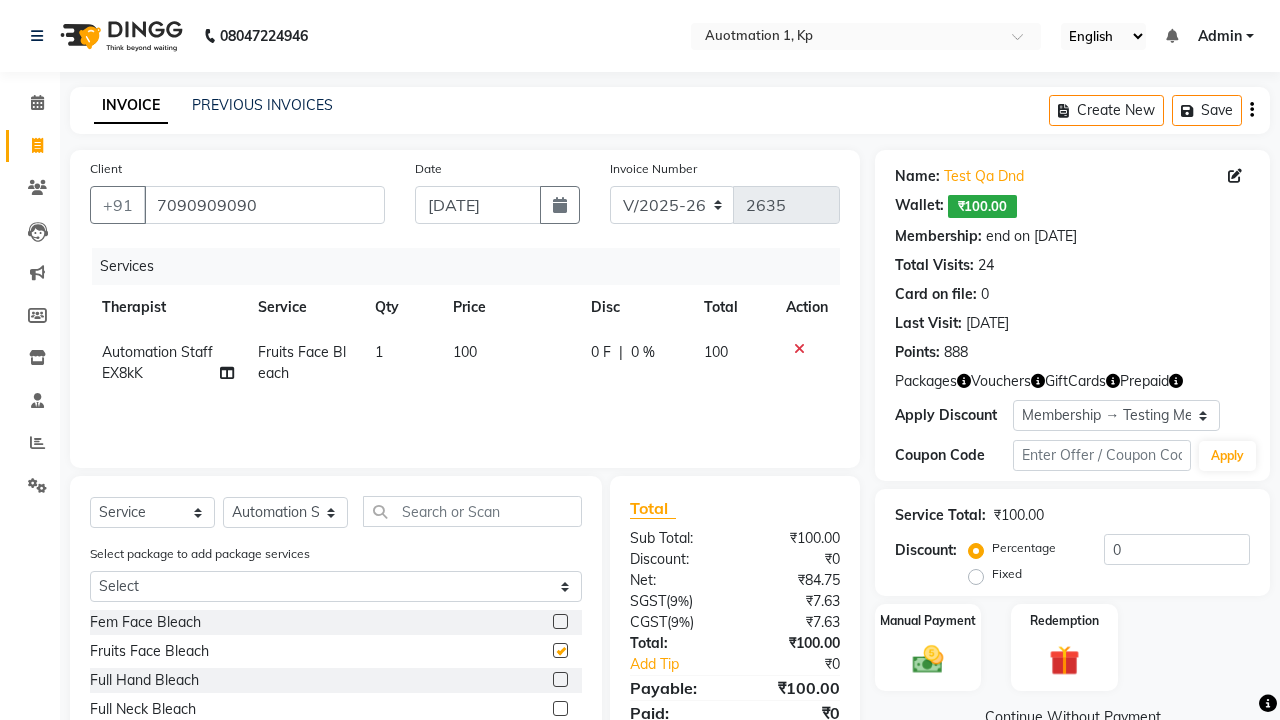 checkbox on "false" 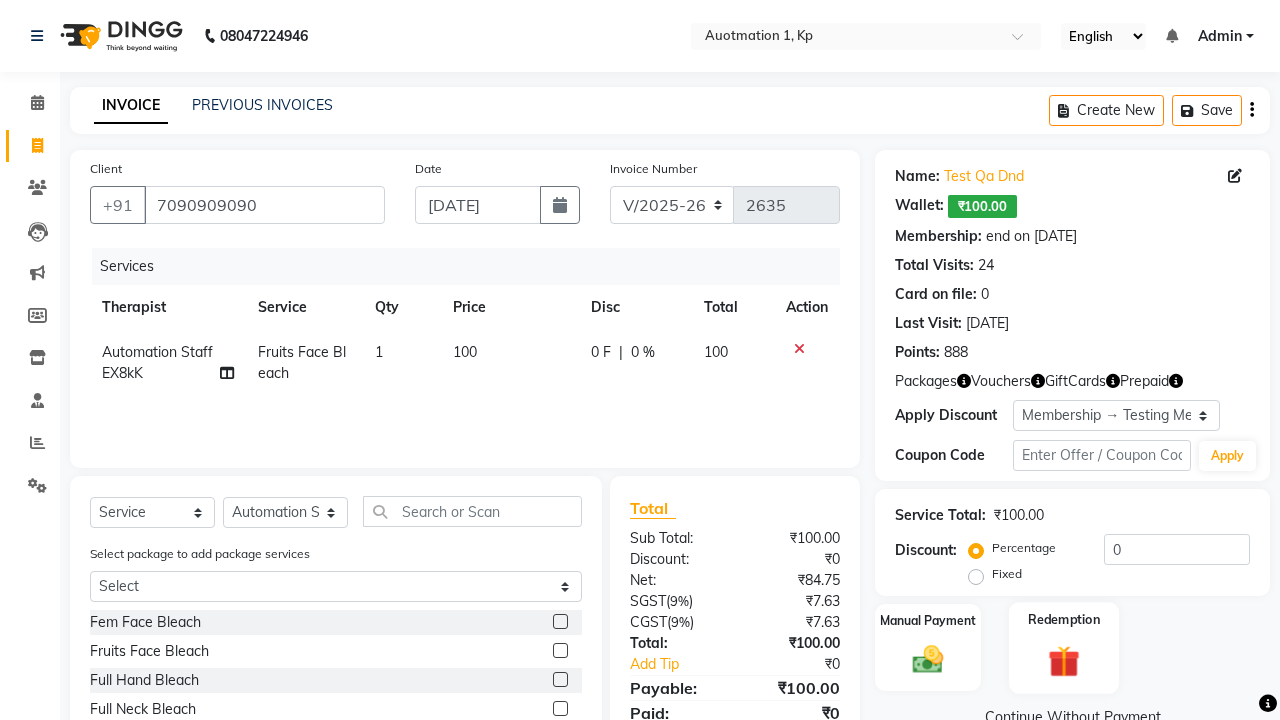 click 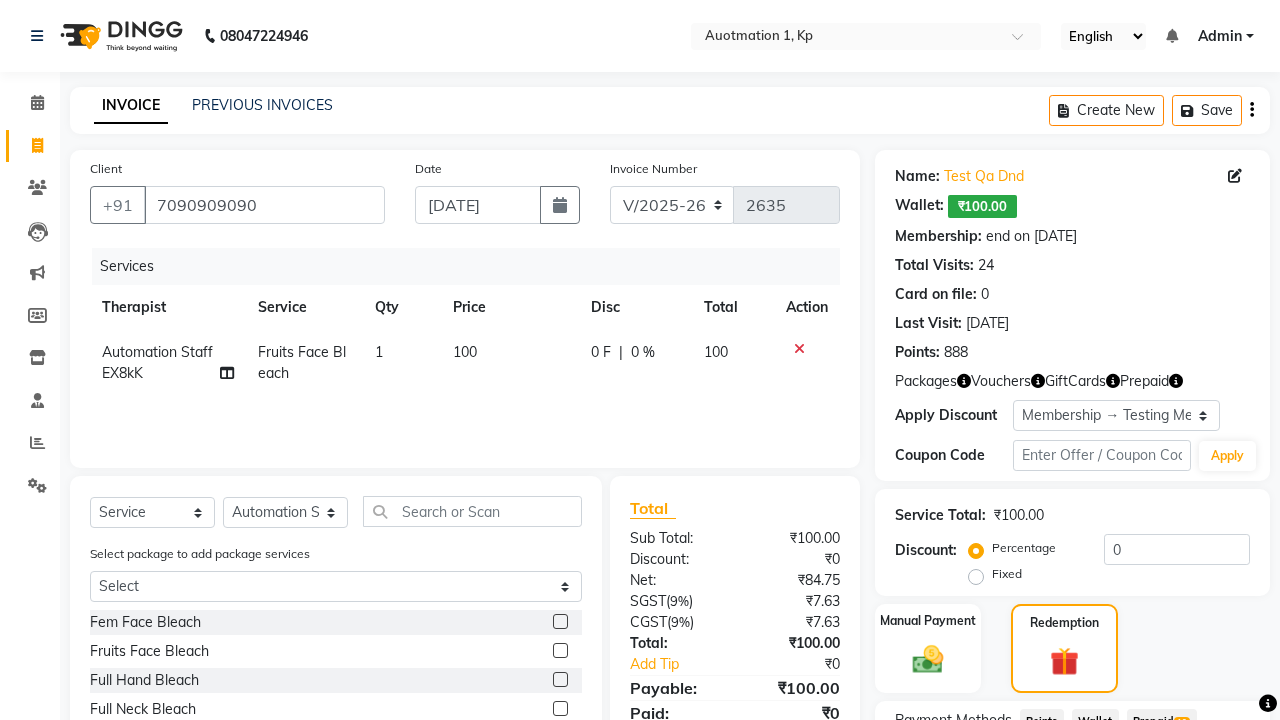 click on "Voucher  12" 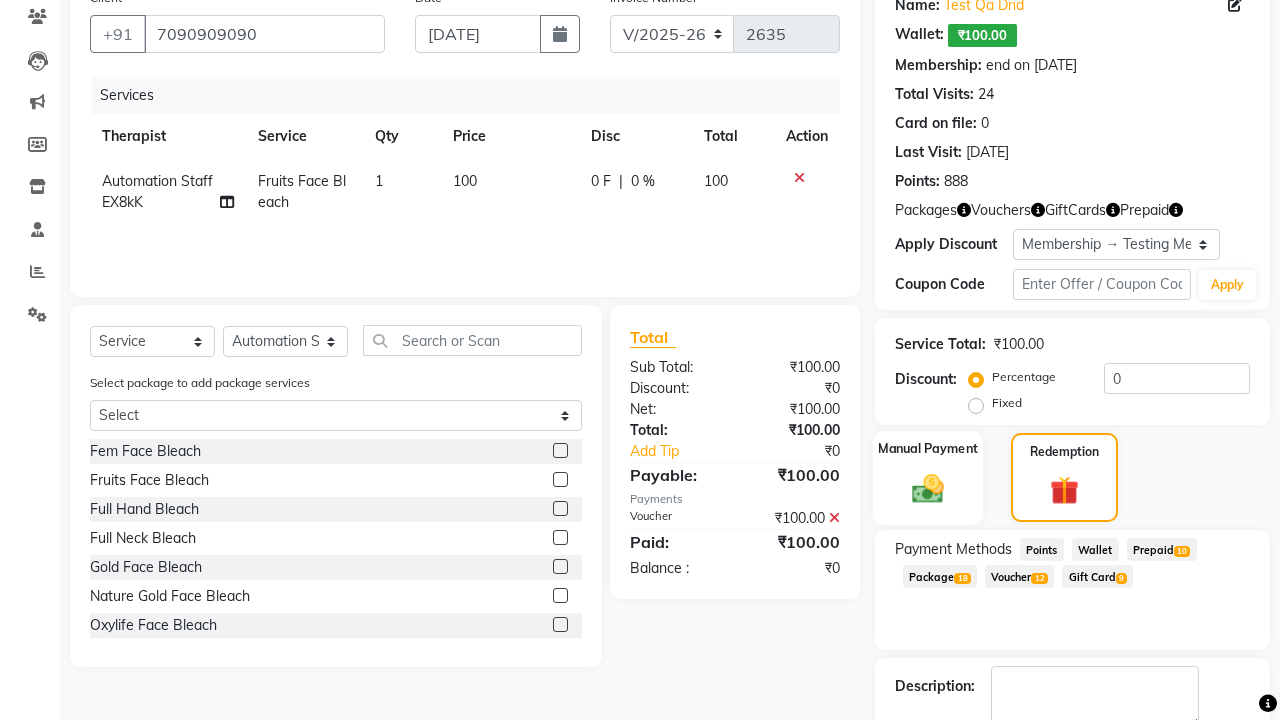 click 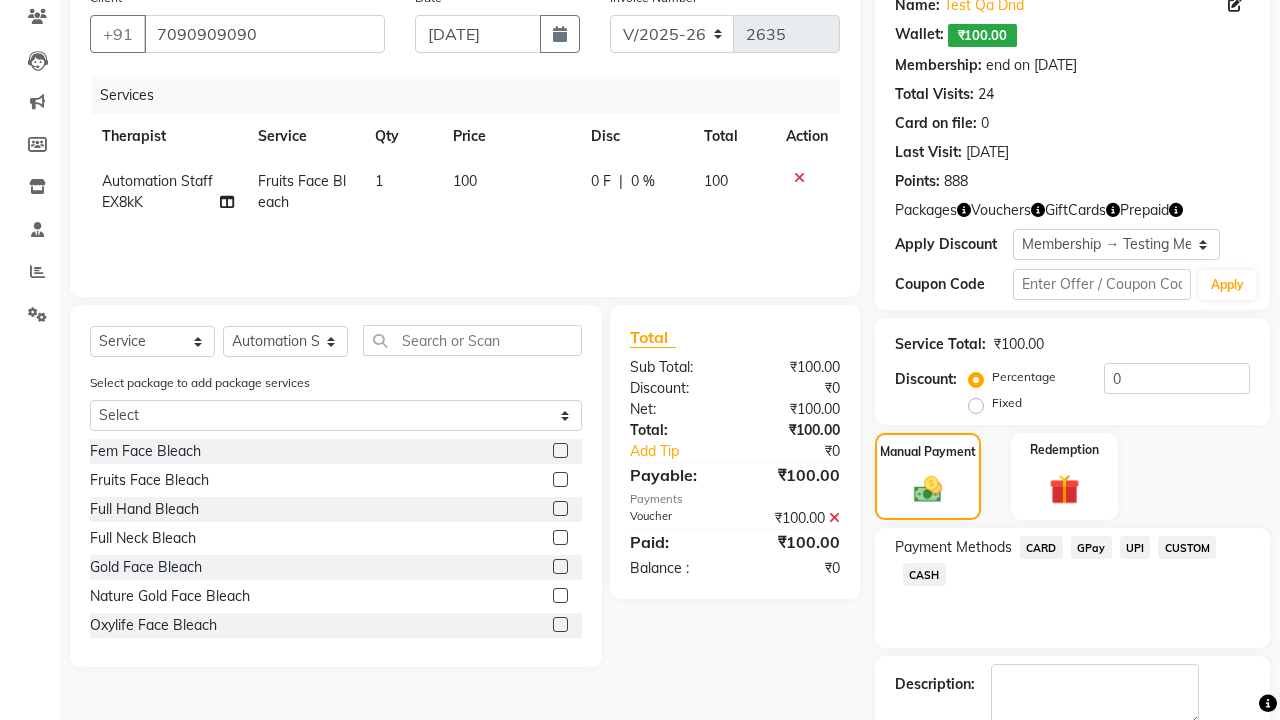 click on "CARD" 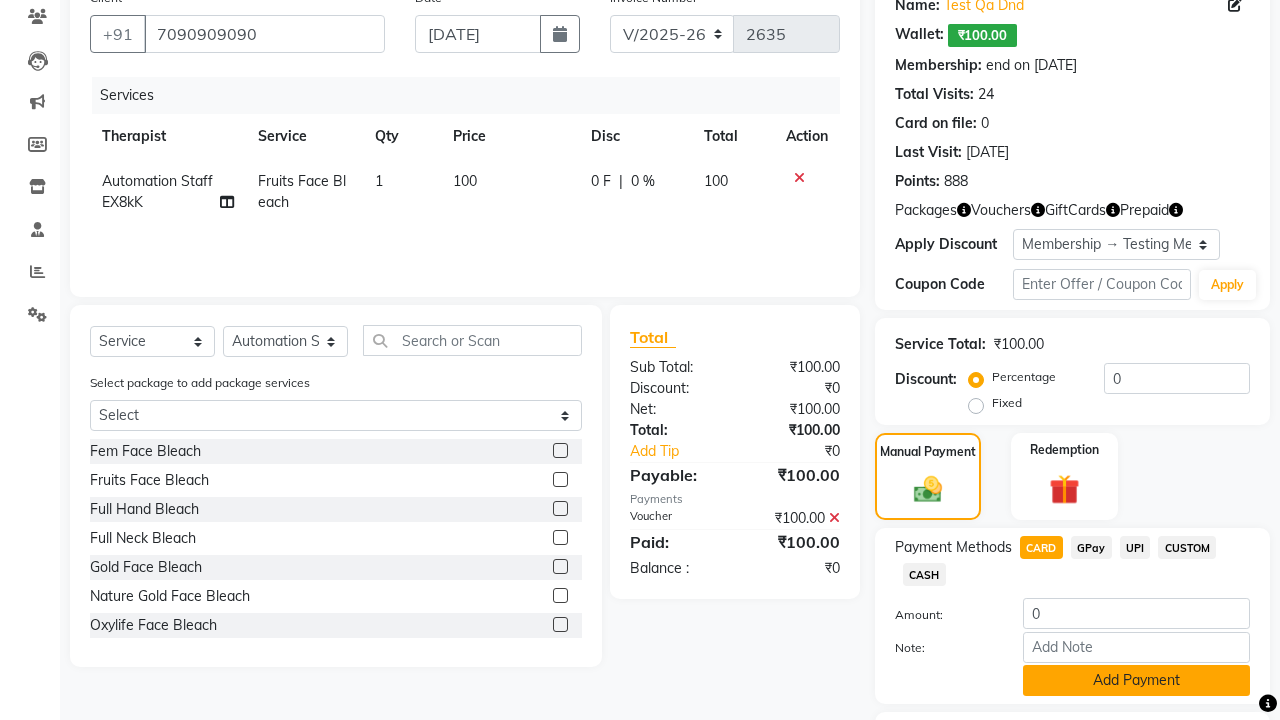 click on "Add Payment" 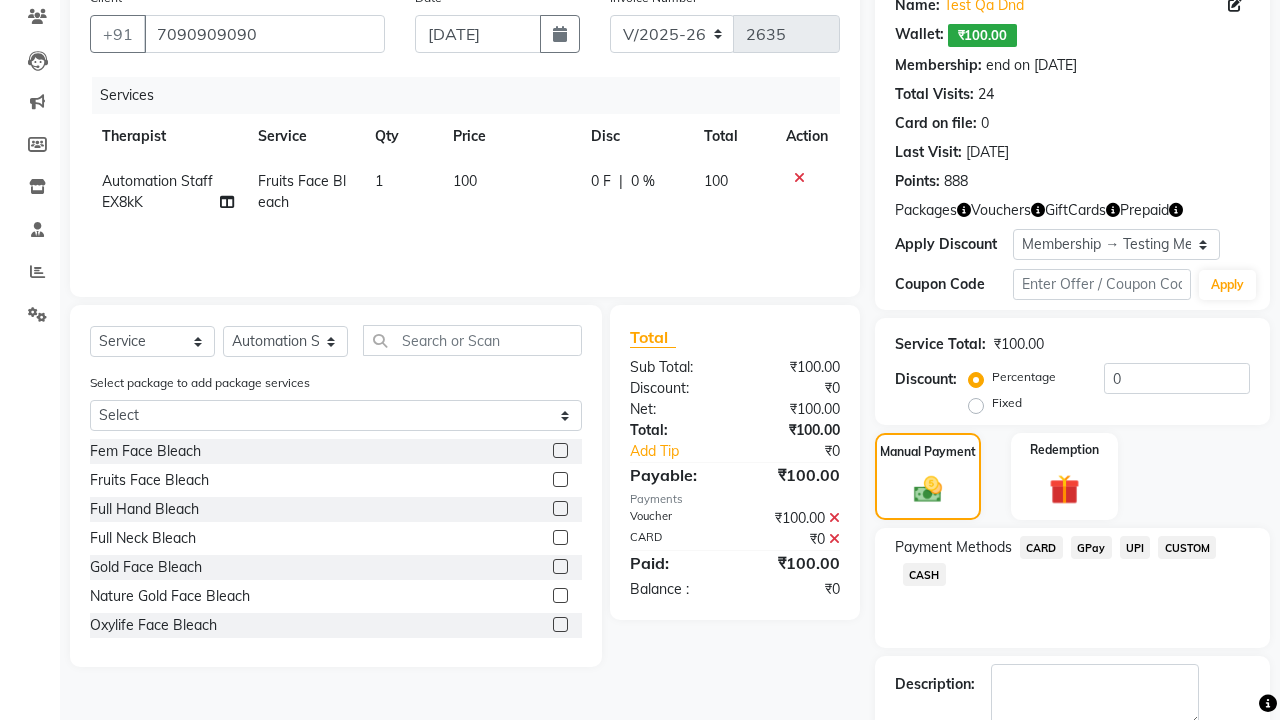 click 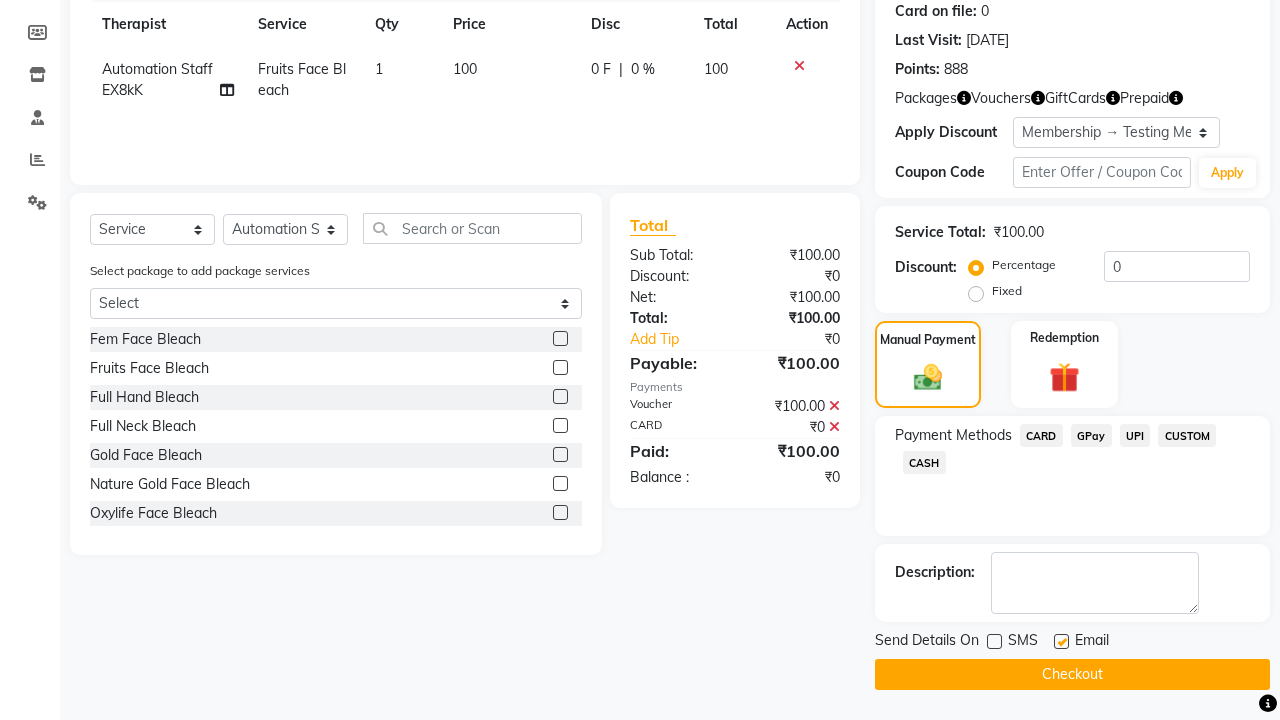 click 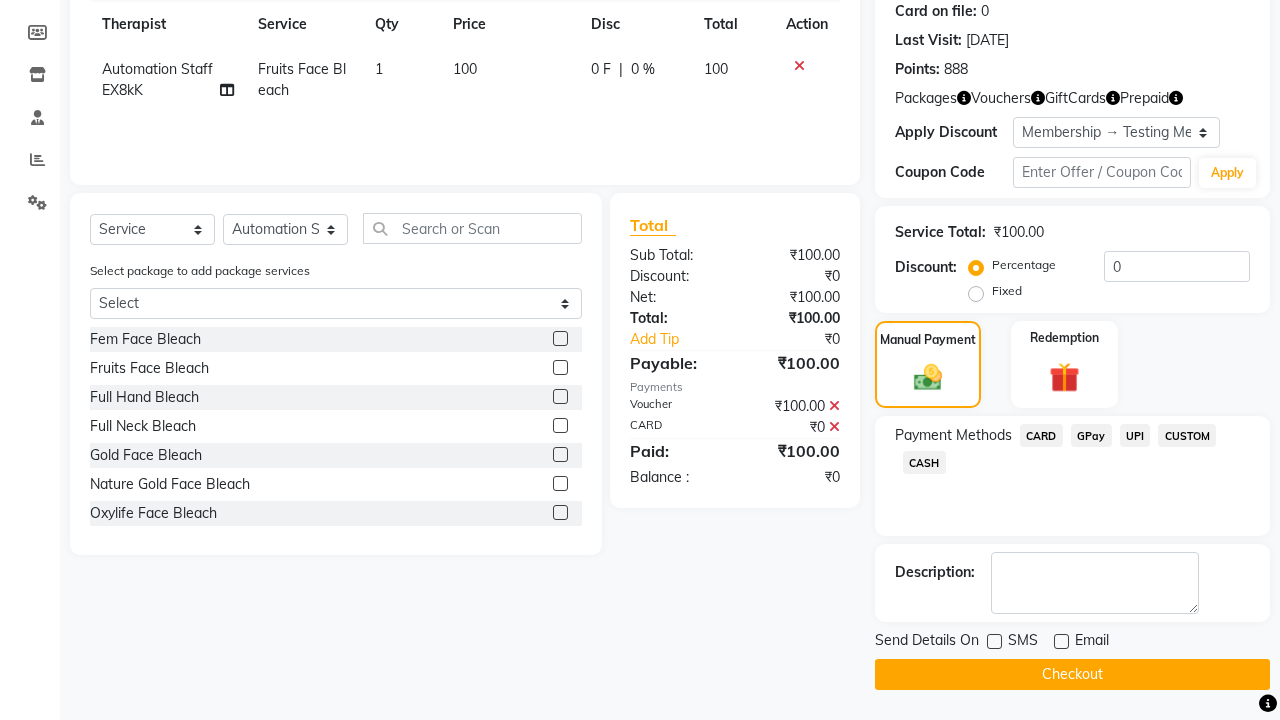 click on "Checkout" 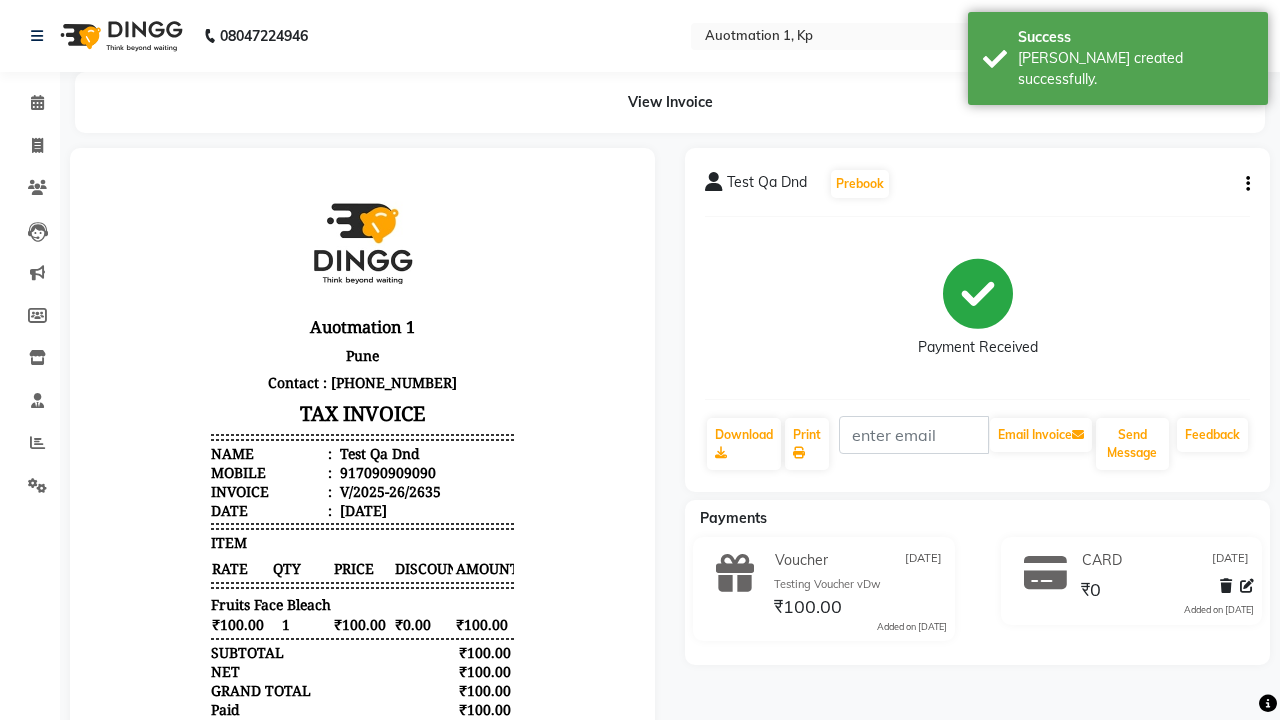 scroll, scrollTop: 0, scrollLeft: 0, axis: both 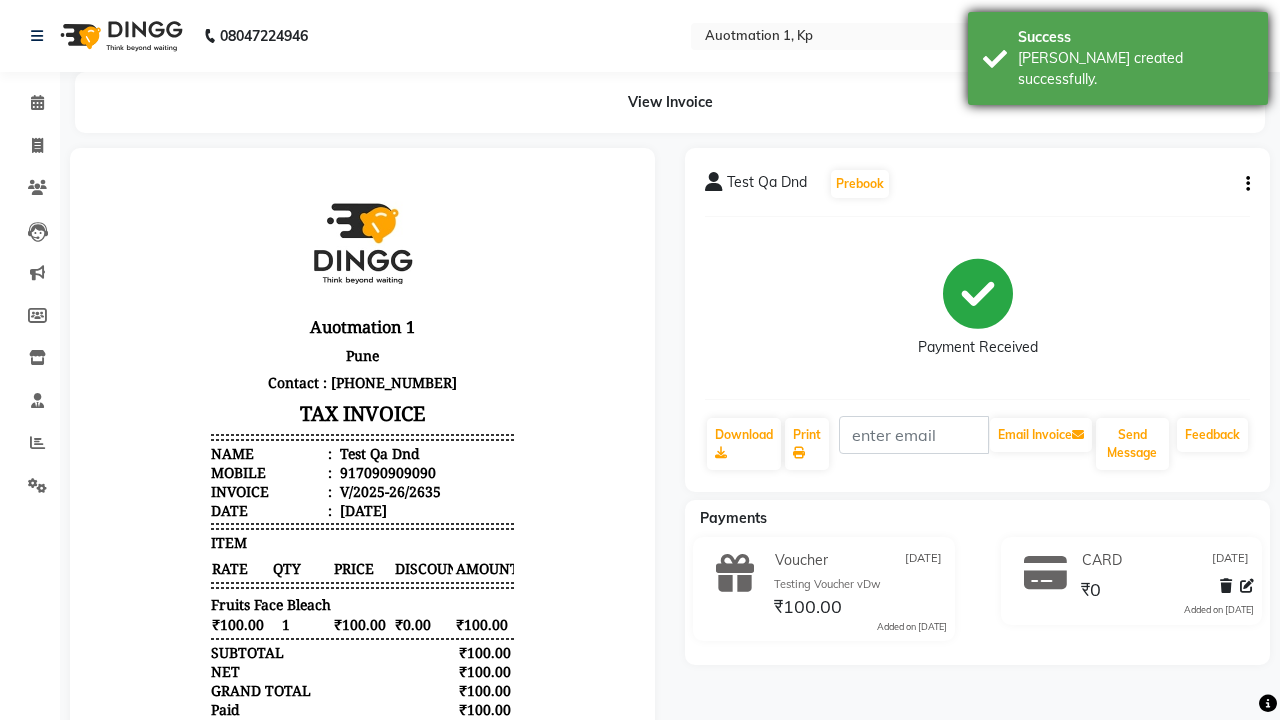 click on "[PERSON_NAME] created successfully." at bounding box center [1135, 69] 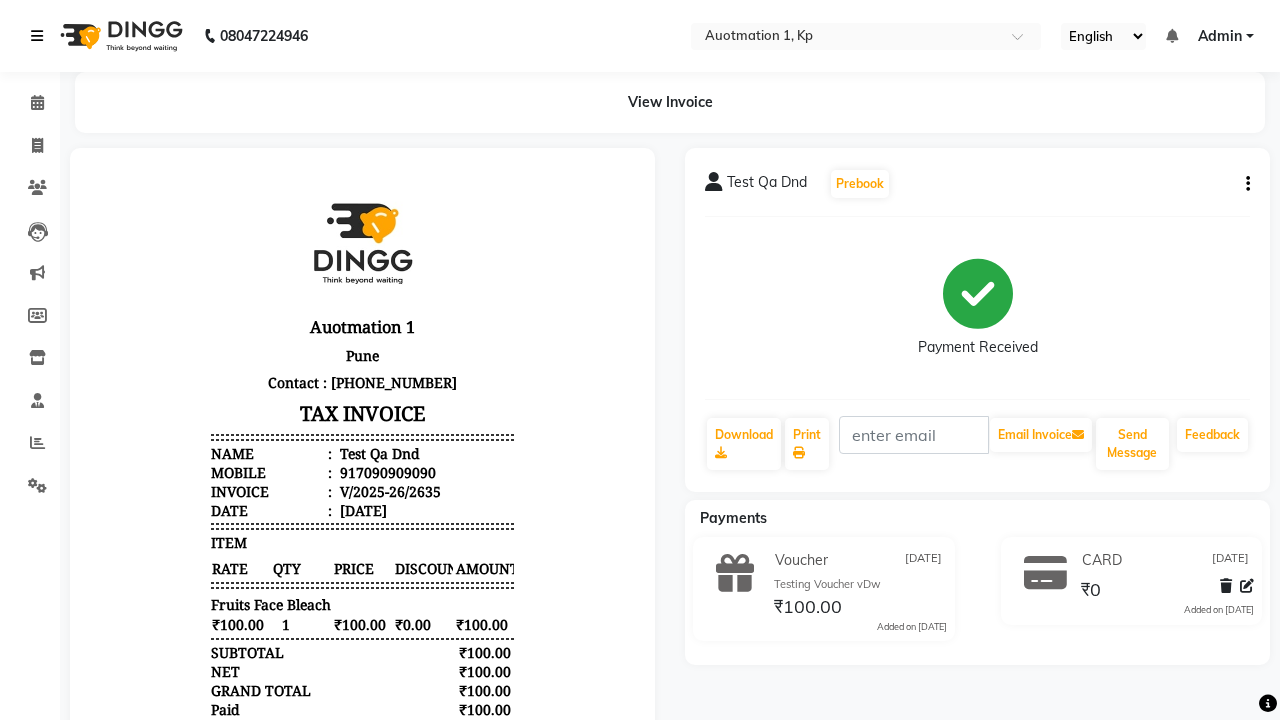 click at bounding box center [37, 36] 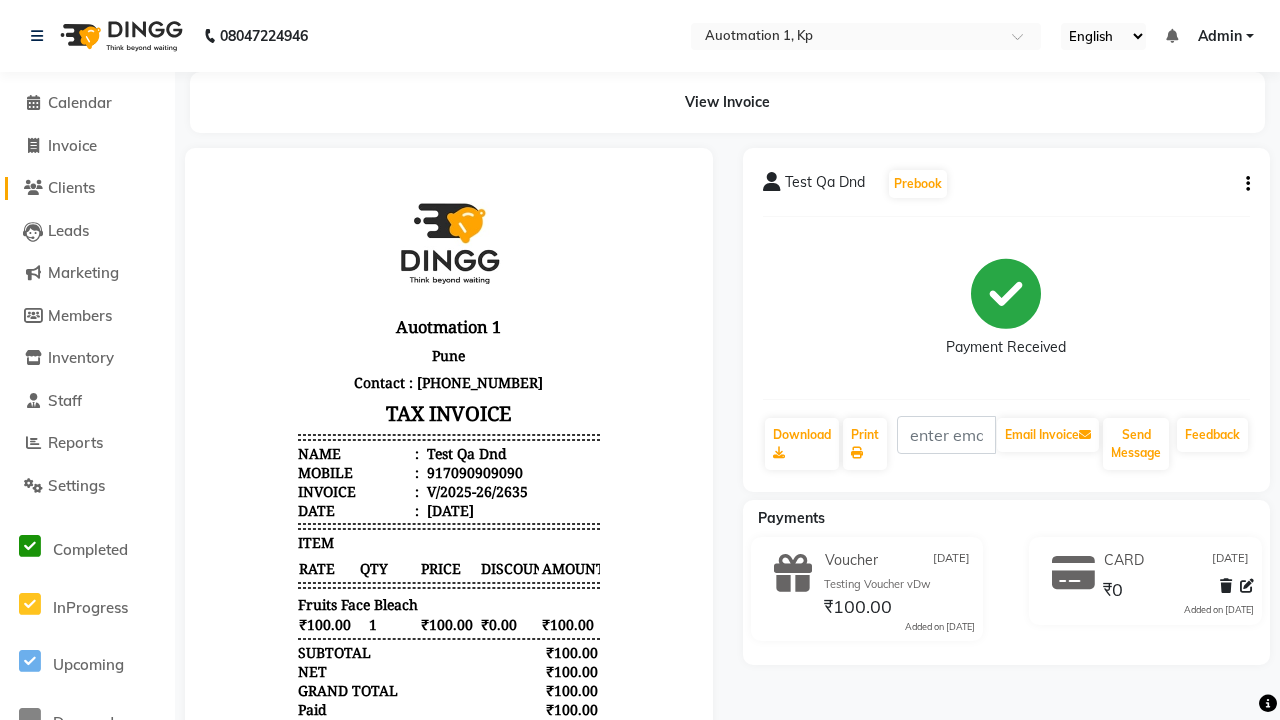 click on "Clients" 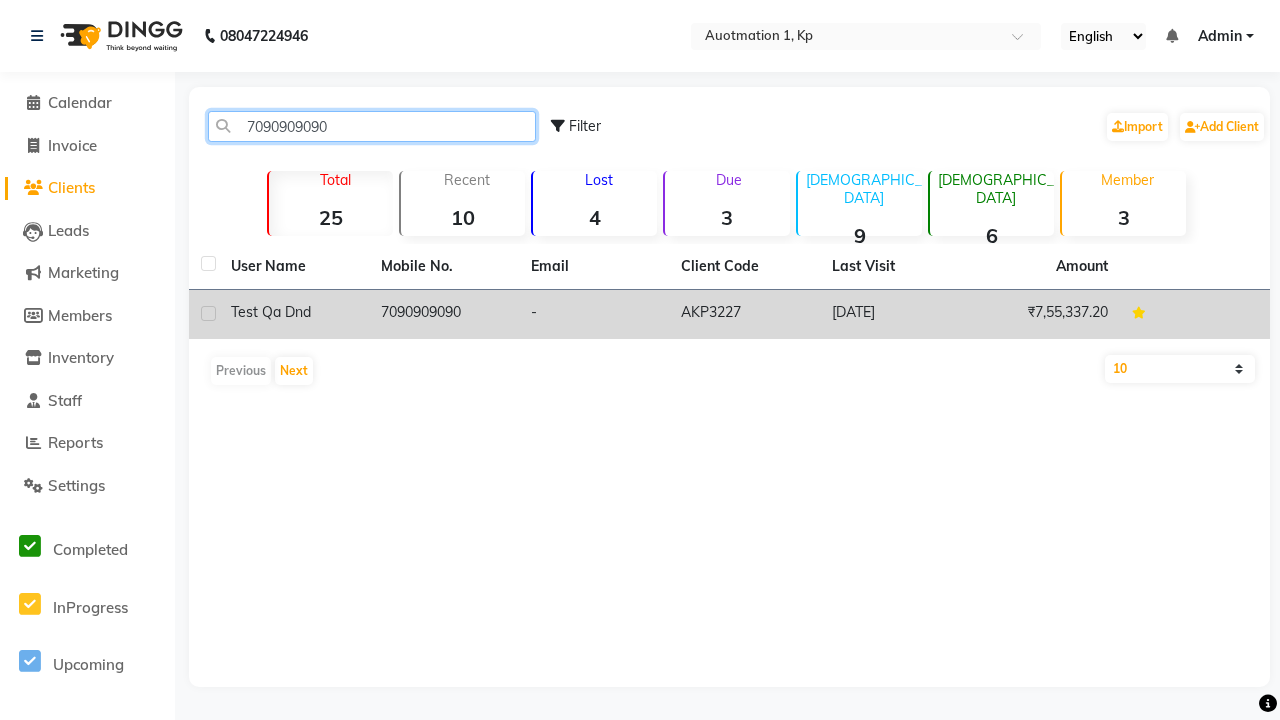 type on "7090909090" 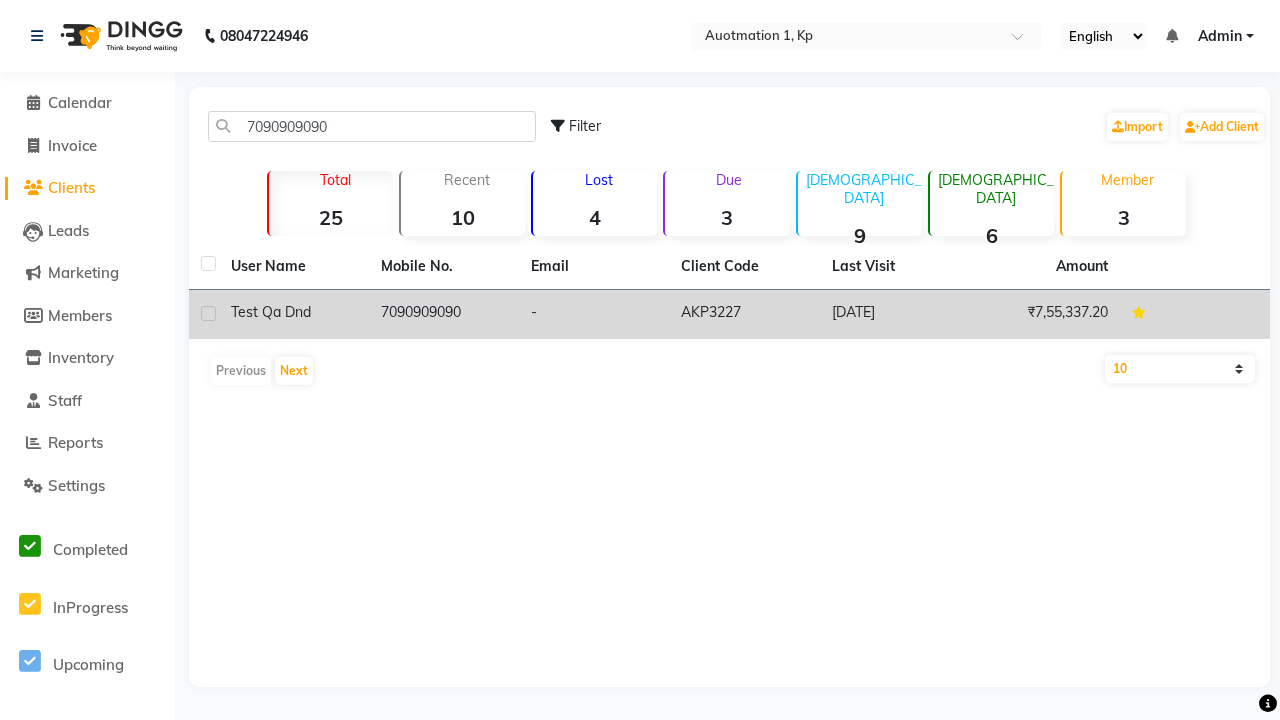 click on "7090909090" 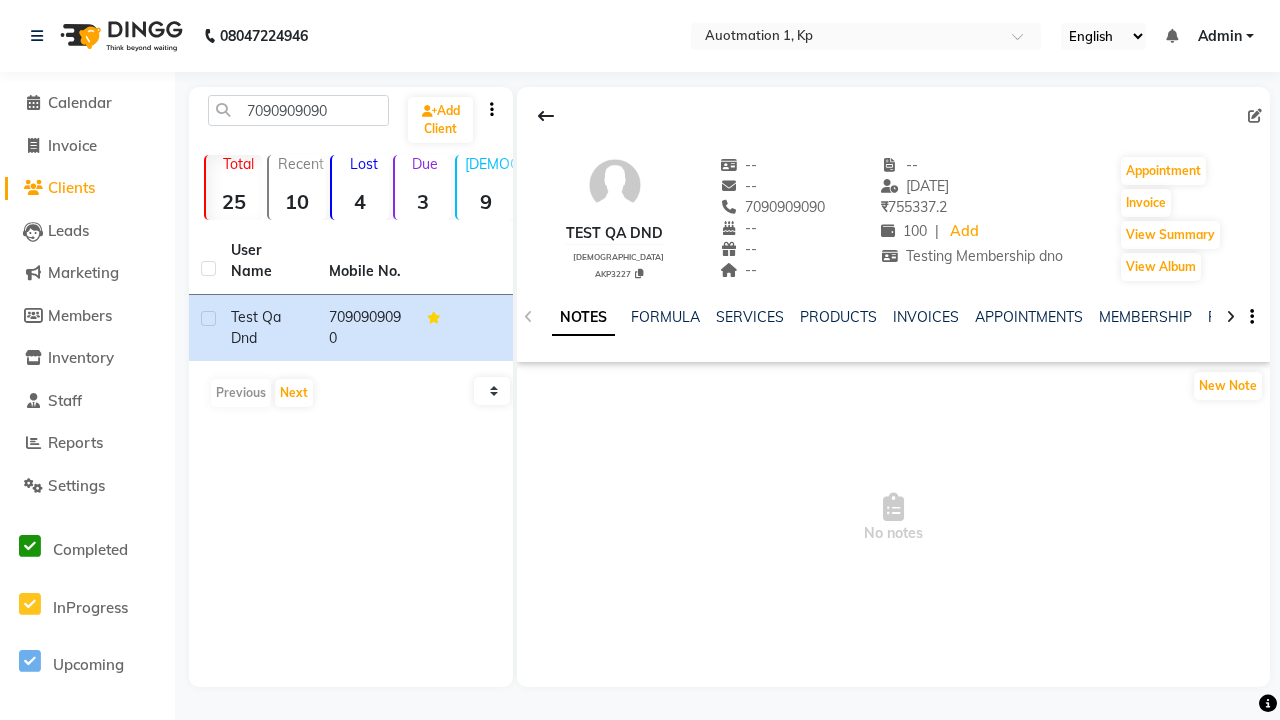 click on "VOUCHERS" 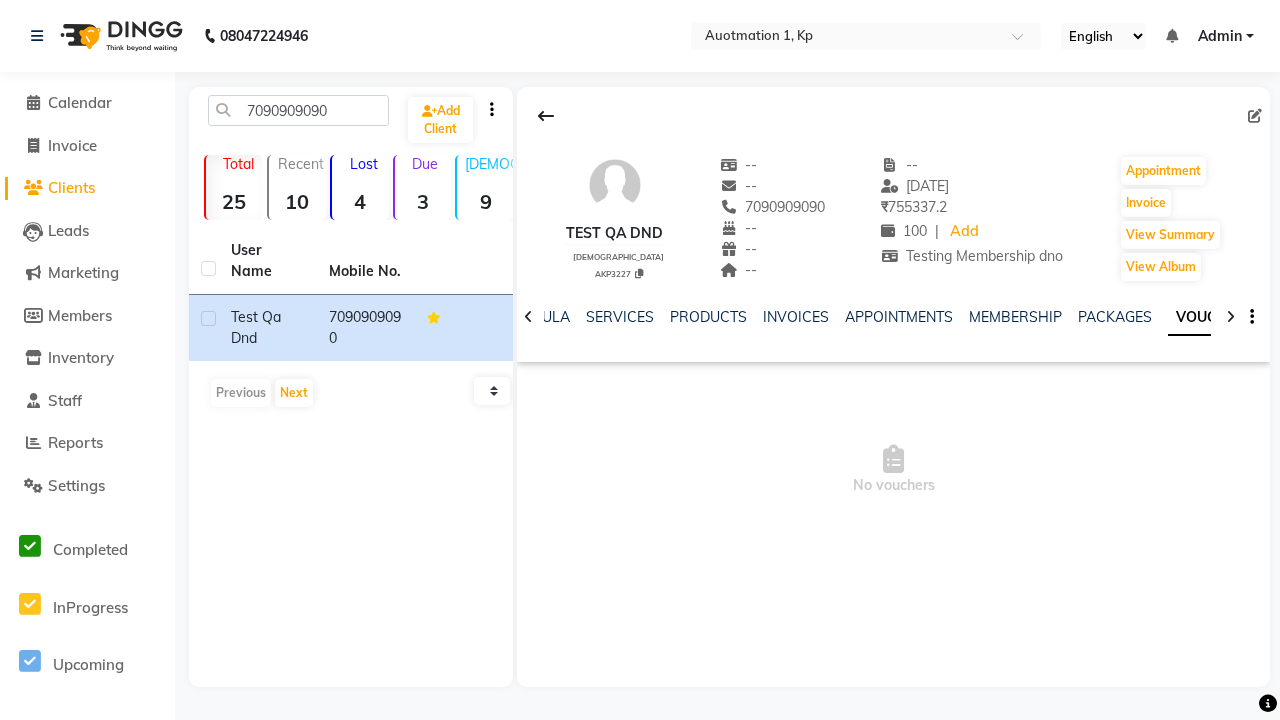 scroll, scrollTop: 0, scrollLeft: 460, axis: horizontal 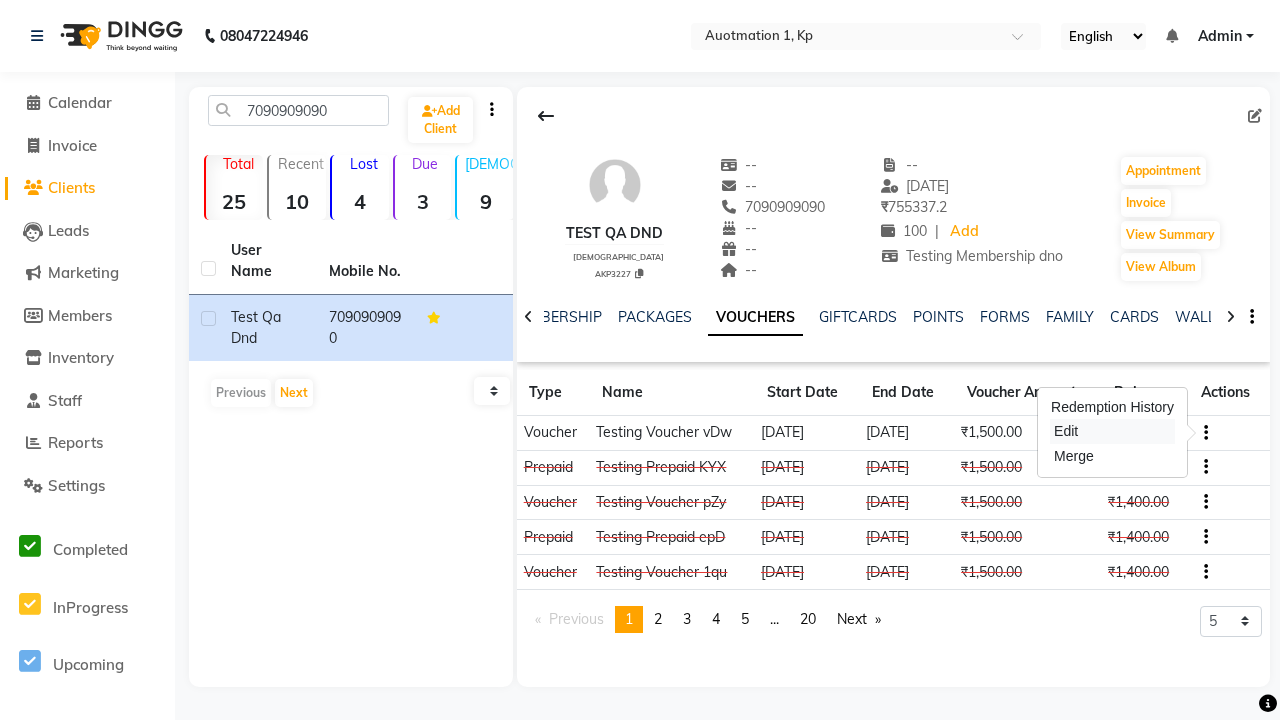 click on "Edit" at bounding box center (1112, 431) 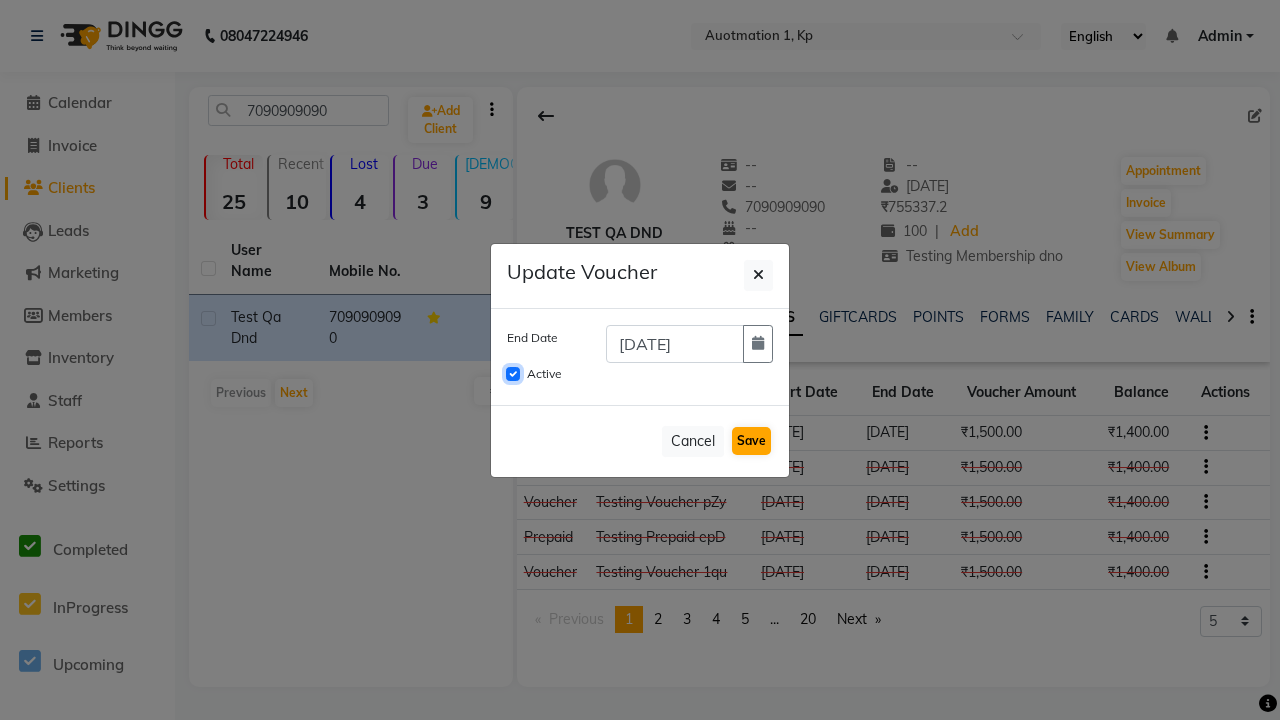 click on "Active" at bounding box center (513, 374) 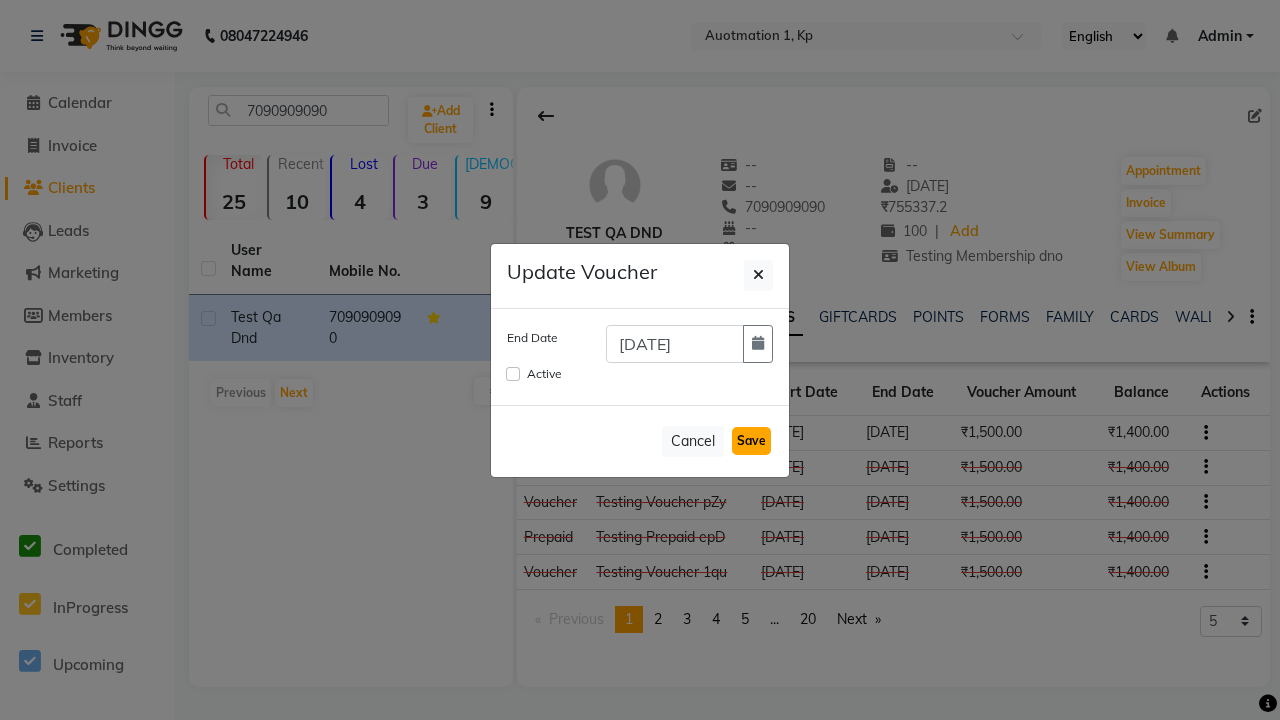 click on "Save" 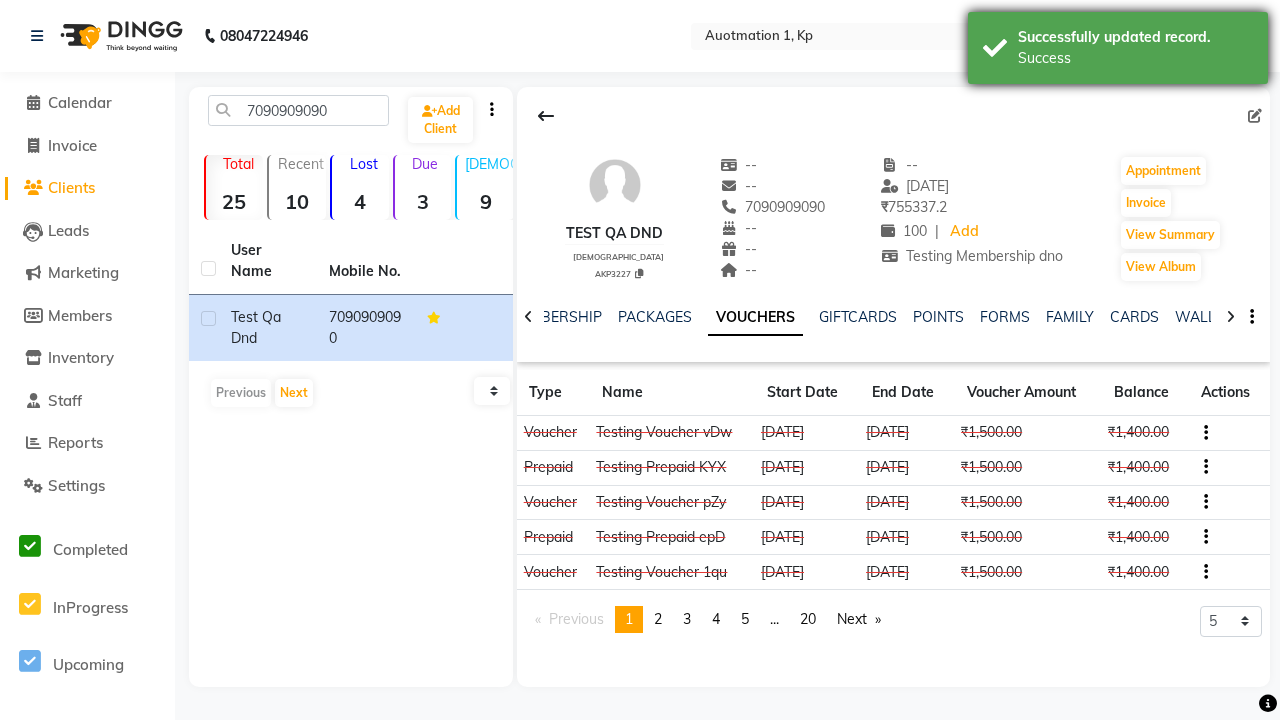 click on "Success" at bounding box center (1135, 58) 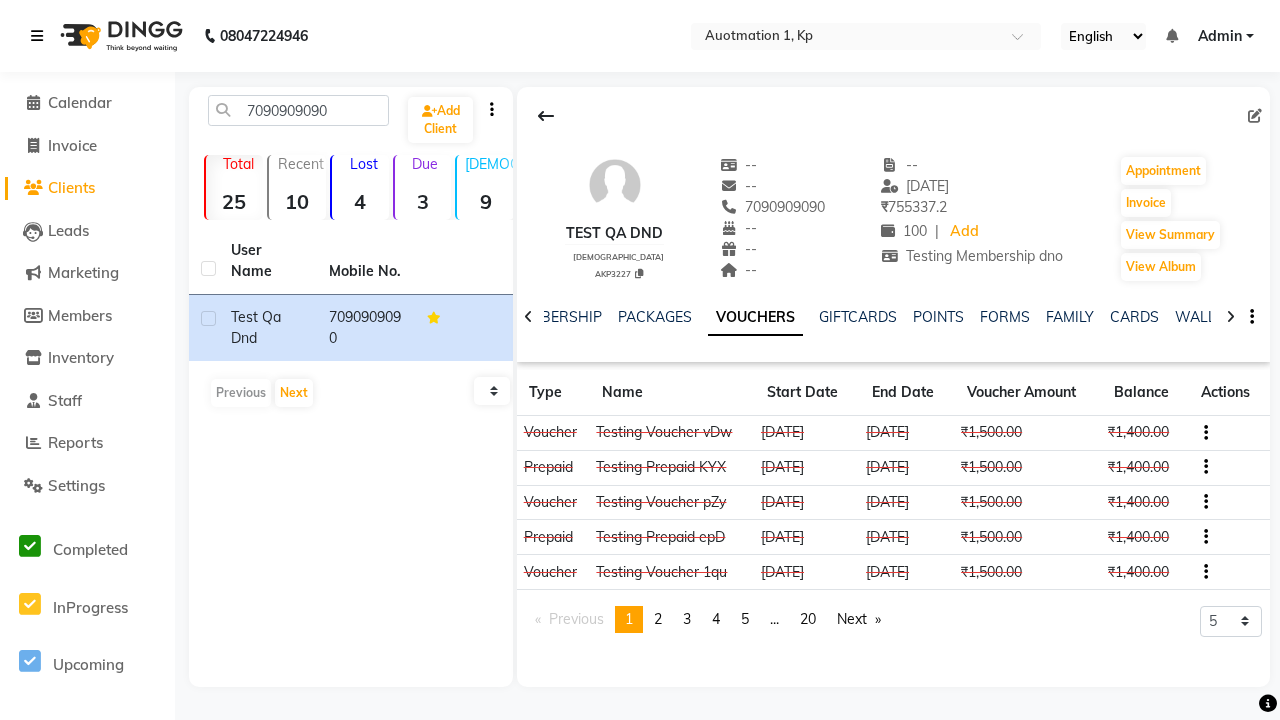 click at bounding box center [37, 36] 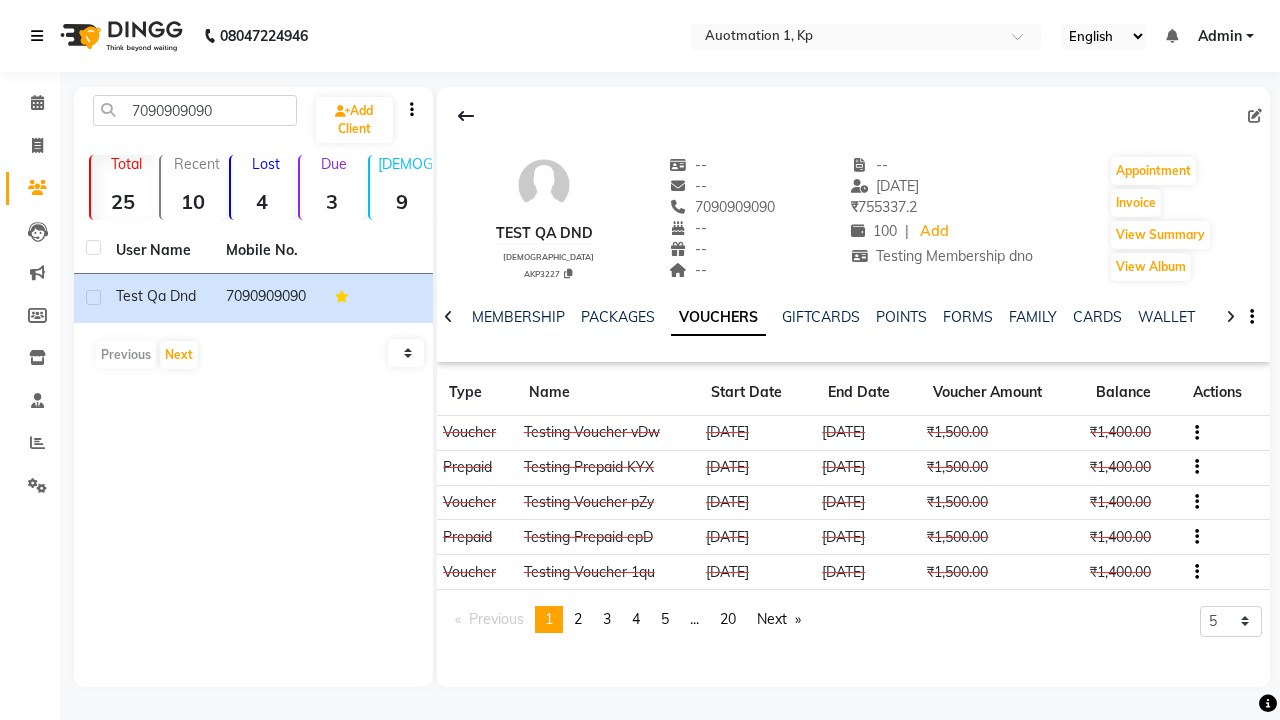 scroll, scrollTop: 0, scrollLeft: 417, axis: horizontal 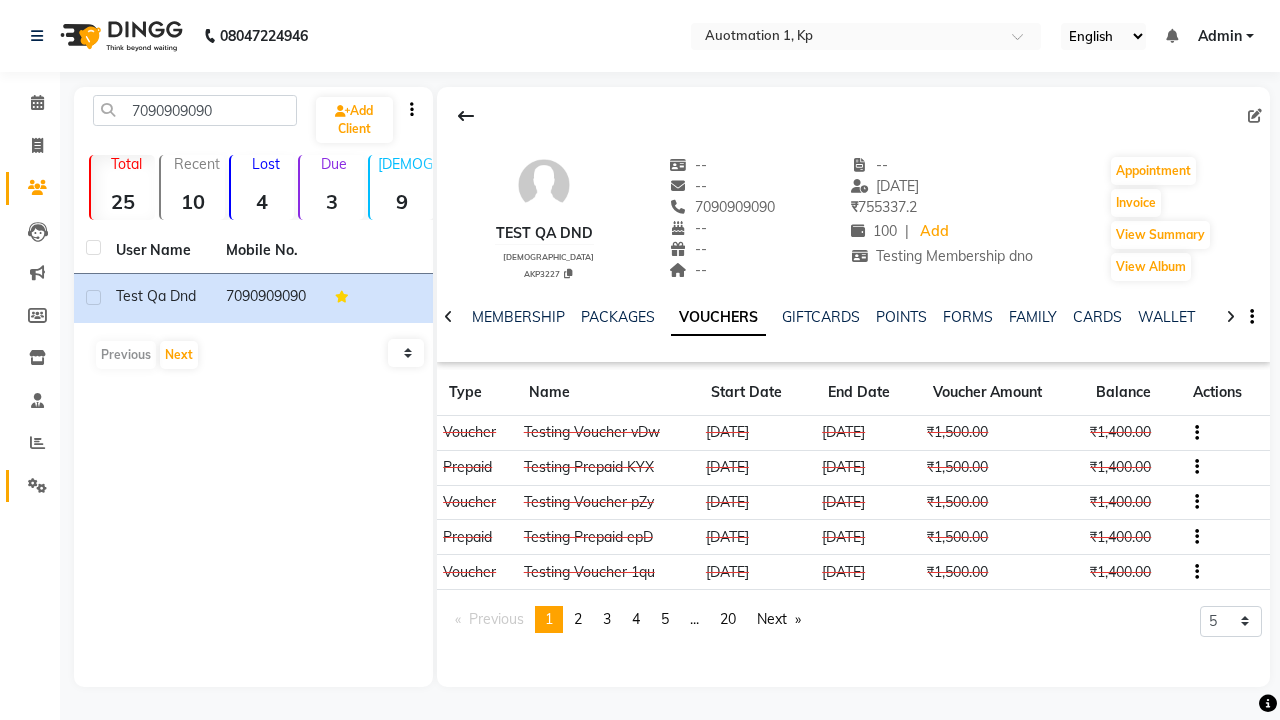 click 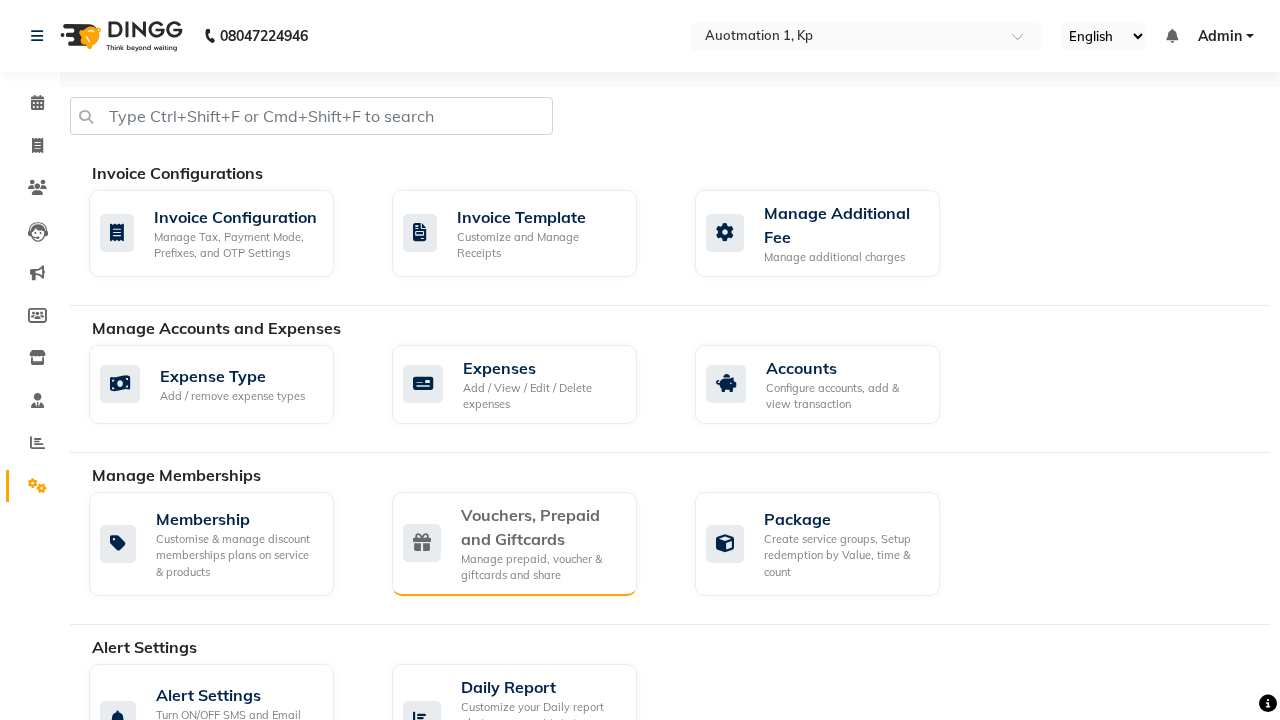 click on "Vouchers, Prepaid and Giftcards" 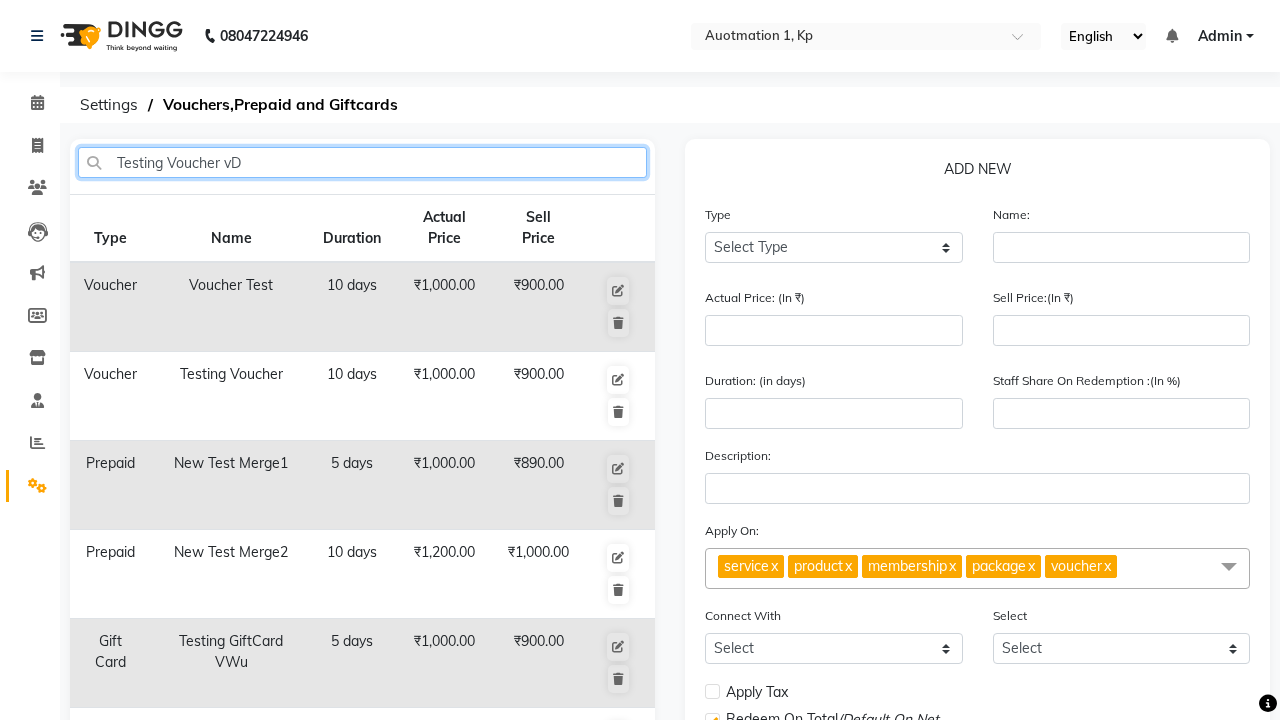 type on "Testing Voucher vDw" 